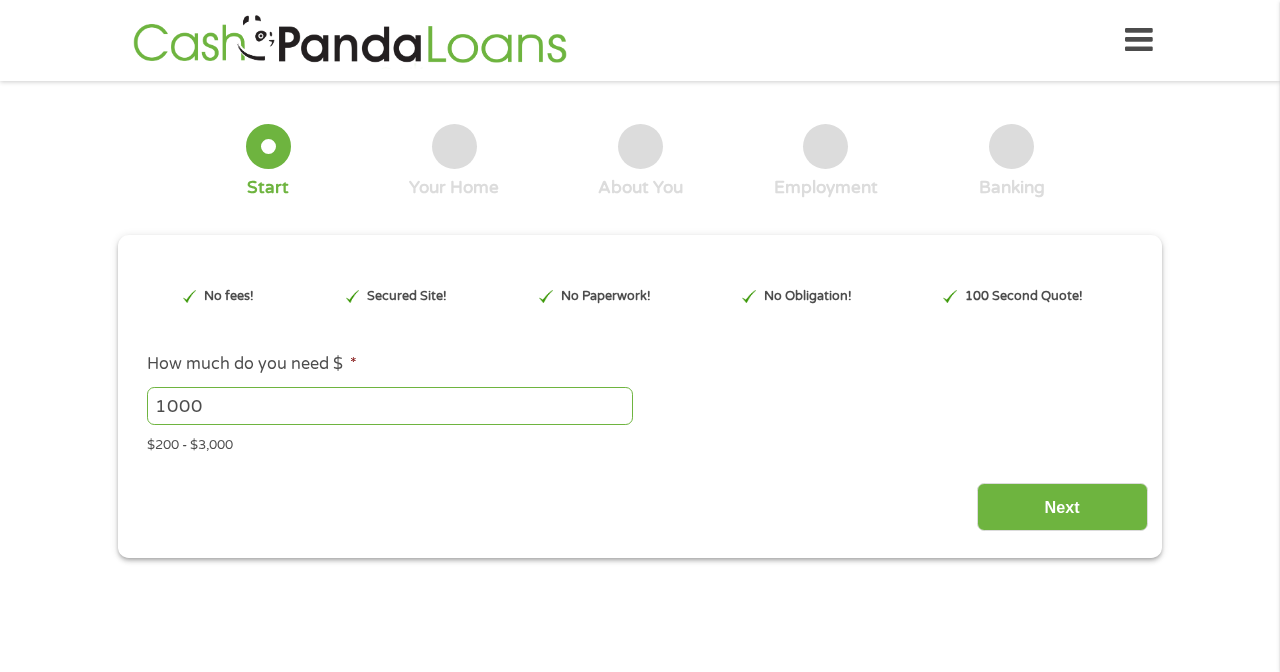 scroll, scrollTop: 0, scrollLeft: 0, axis: both 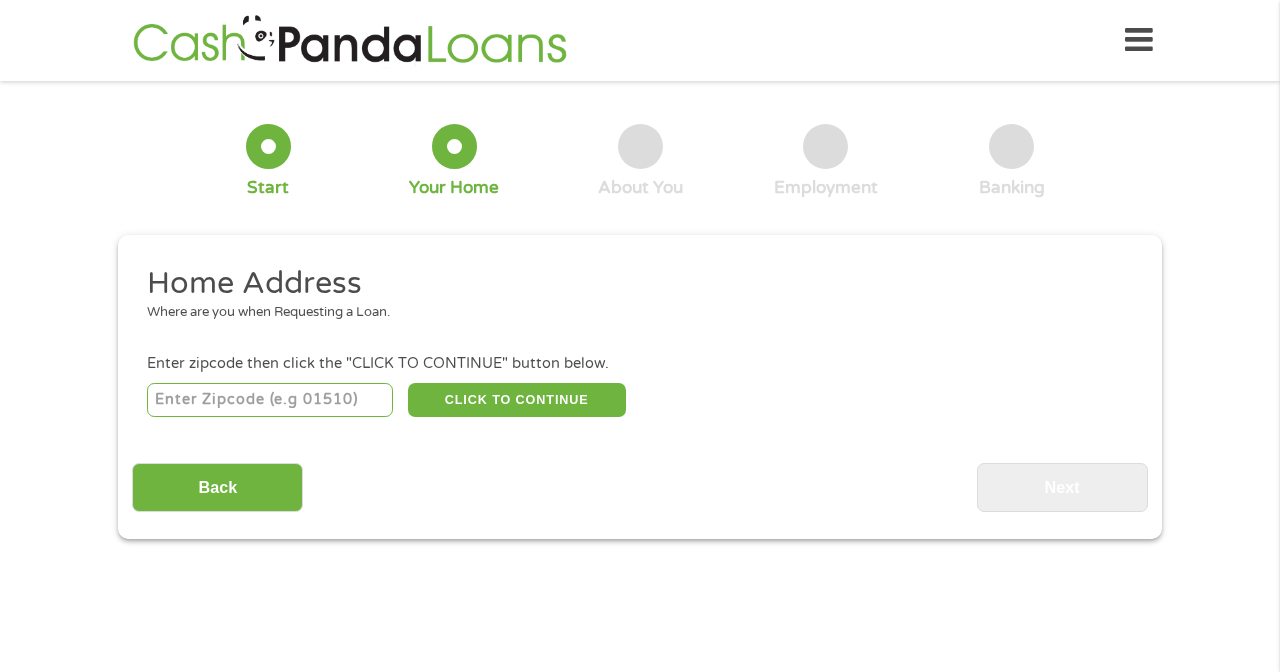 click at bounding box center (270, 400) 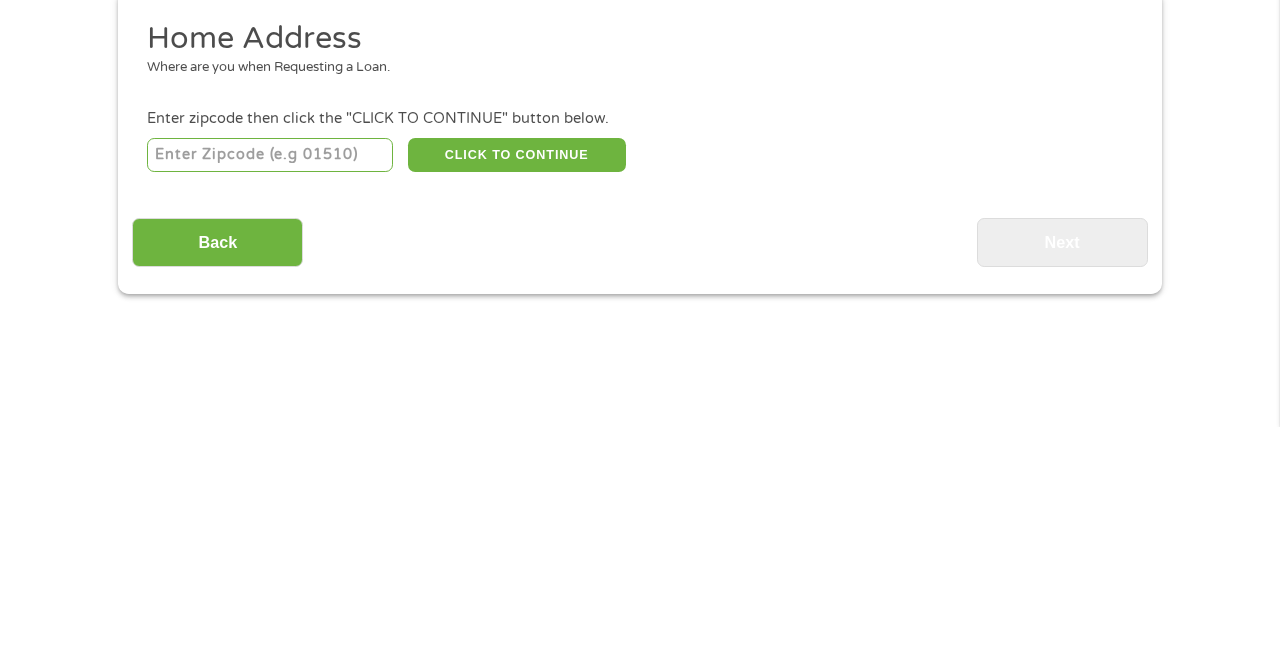 type on "[POSTAL_CODE]" 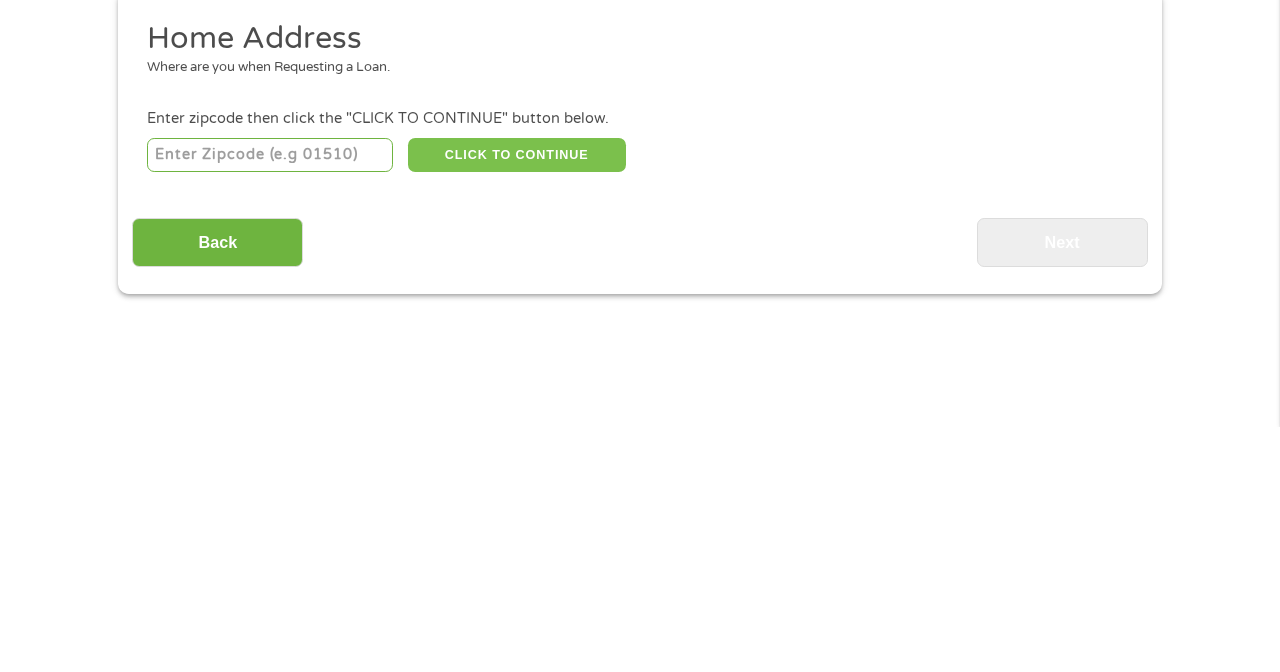 click on "CLICK TO CONTINUE" at bounding box center (517, 400) 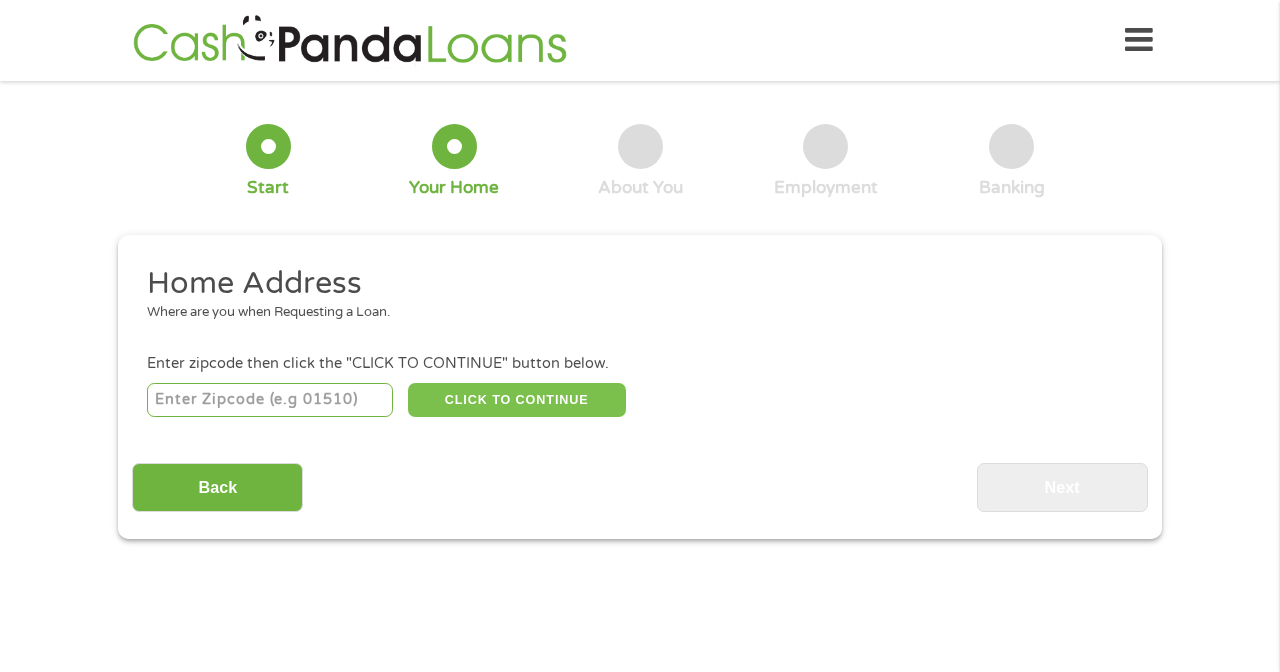 type on "[POSTAL_CODE]" 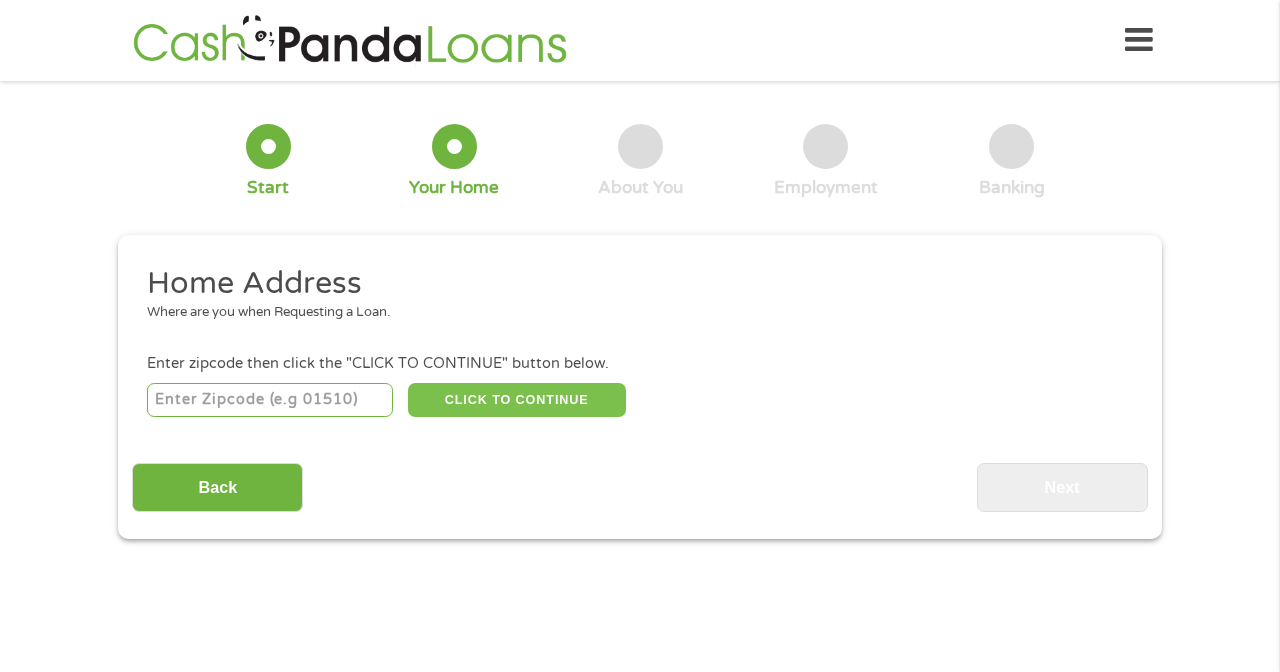 select on "Washington" 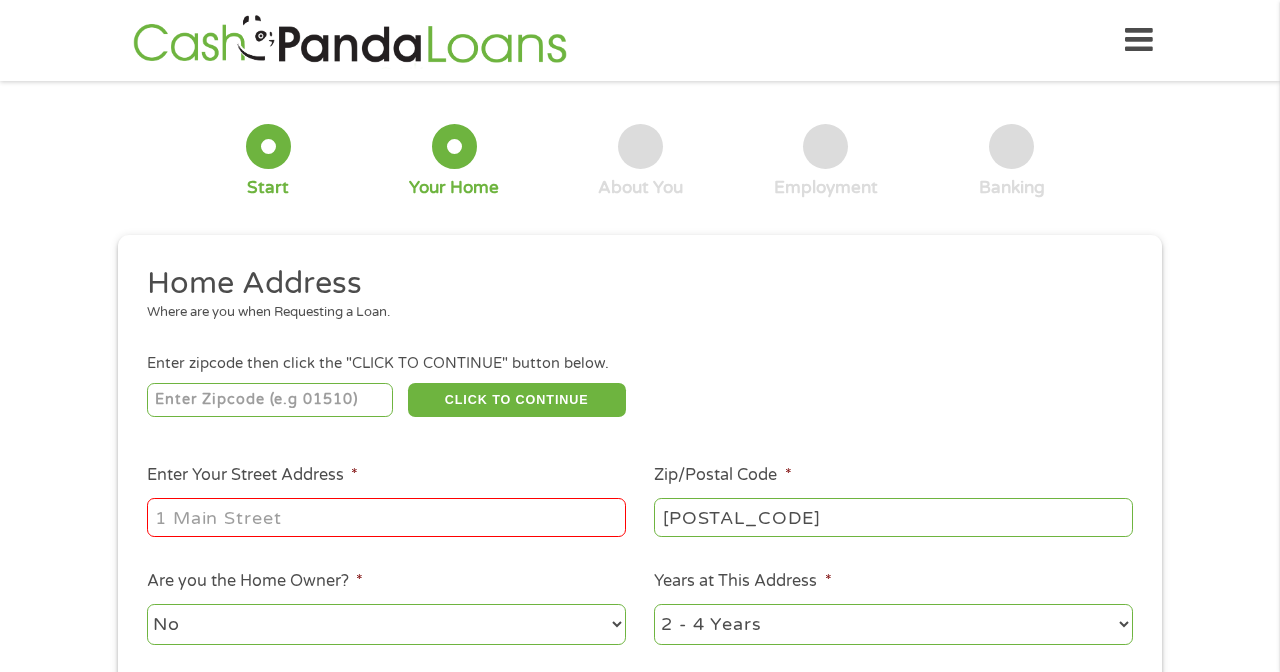 click on "Enter Your Street Address *" at bounding box center (386, 517) 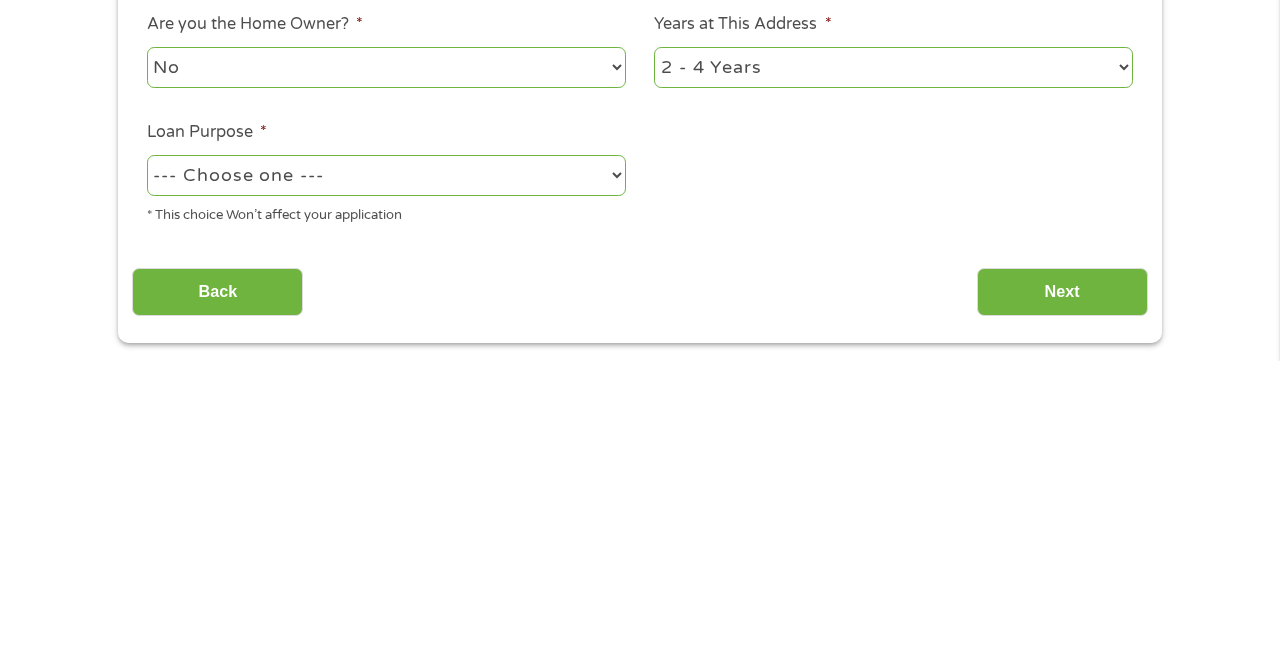scroll, scrollTop: 246, scrollLeft: 0, axis: vertical 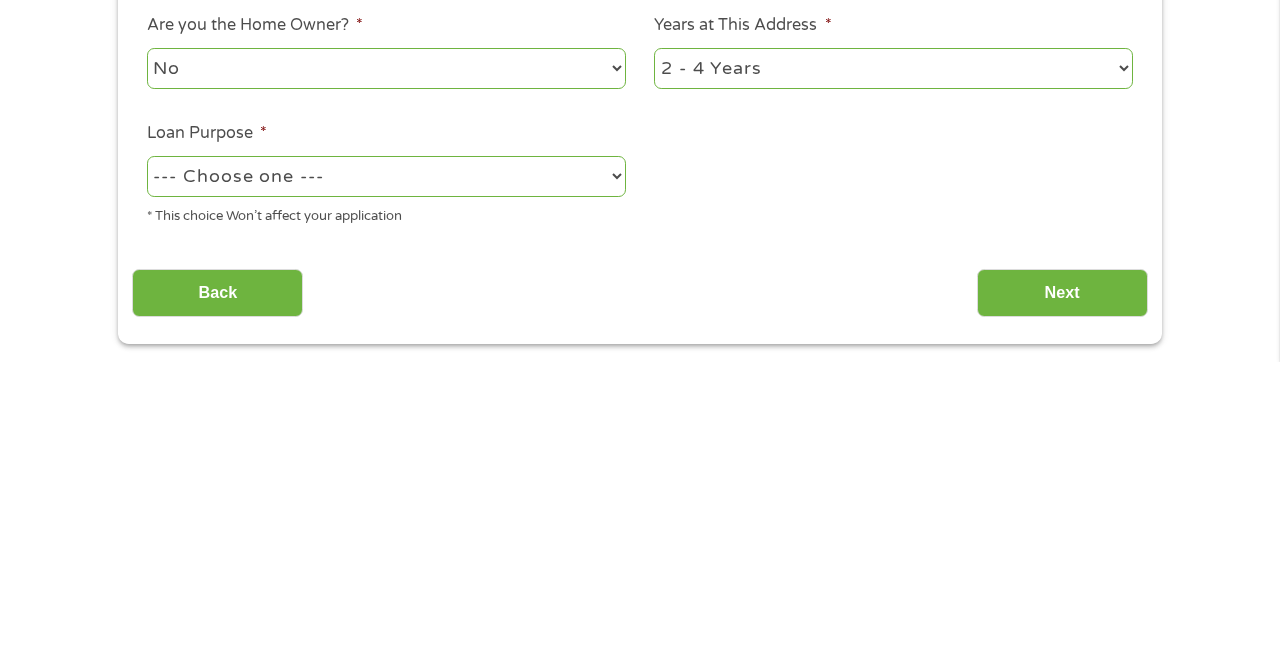 type on "[NUMBER] Aurora n" 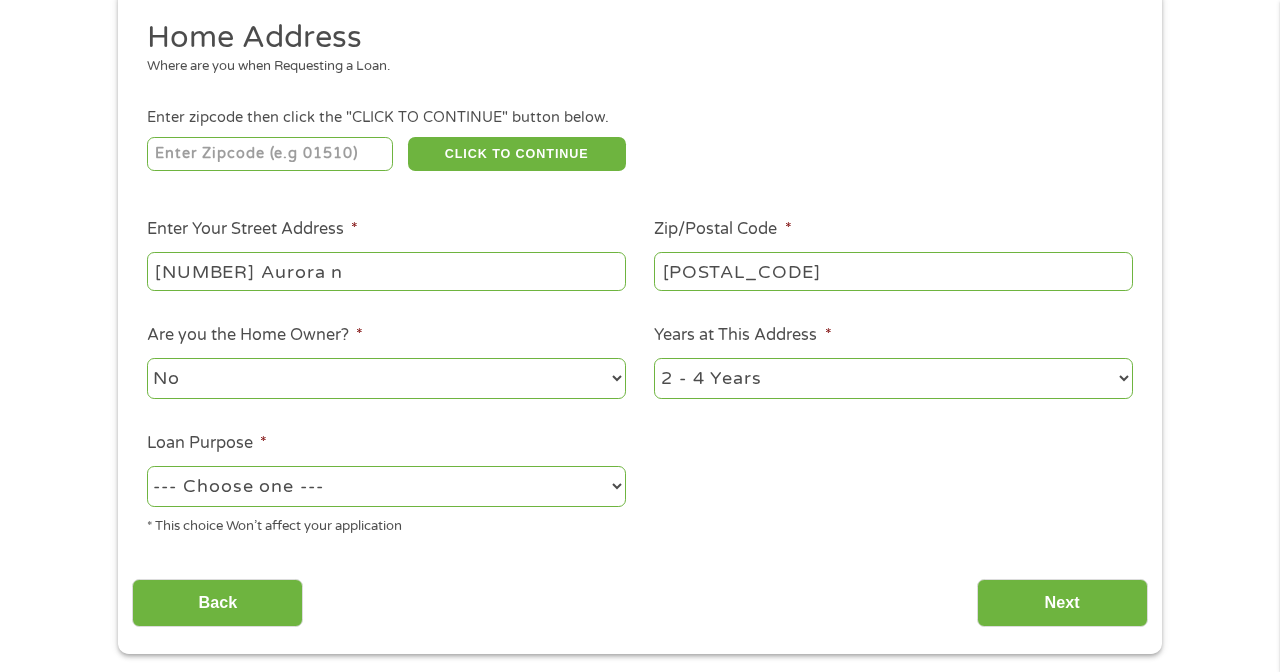 click on "--- Choose one --- Pay Bills Debt Consolidation Home Improvement Major Purchase Car Loan Short Term Cash Medical Expenses Other" at bounding box center (386, 486) 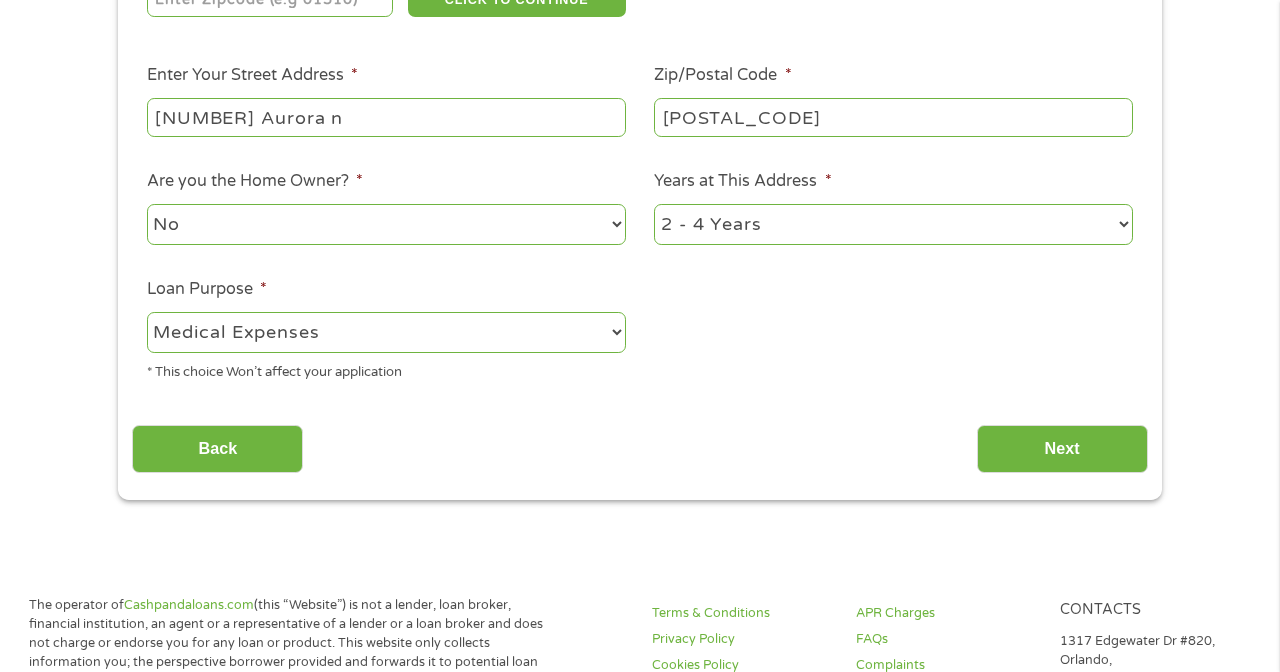 scroll, scrollTop: 402, scrollLeft: 0, axis: vertical 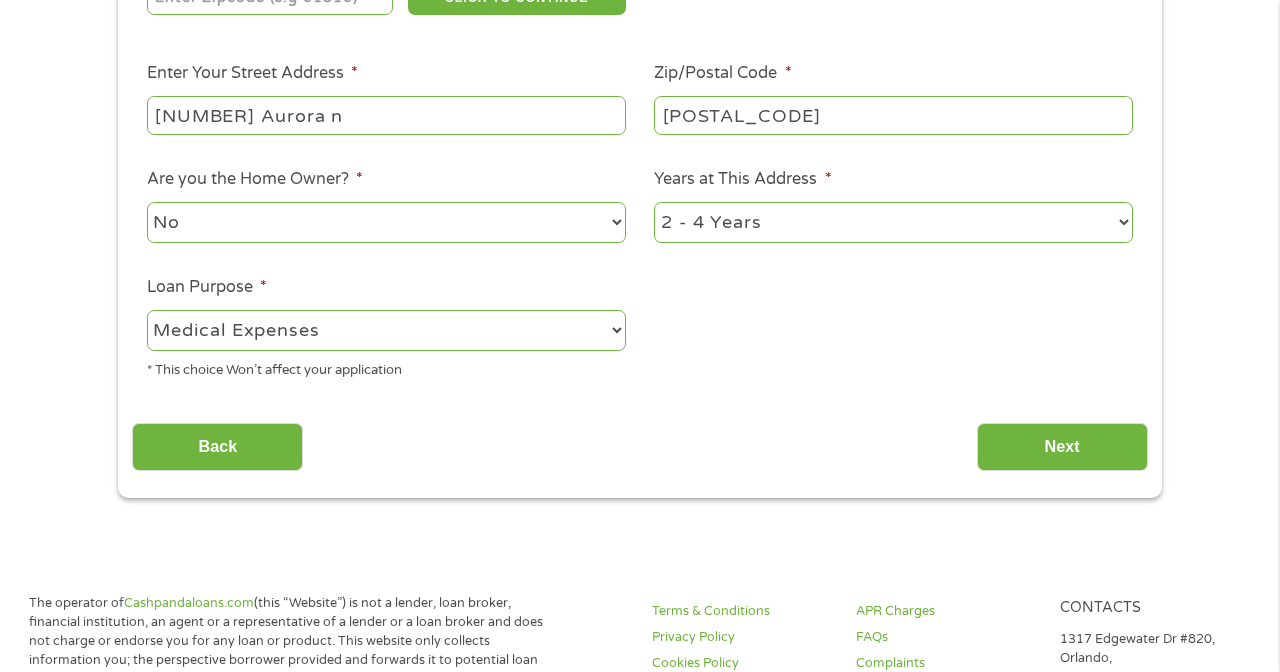 click on "Next" at bounding box center [1062, 447] 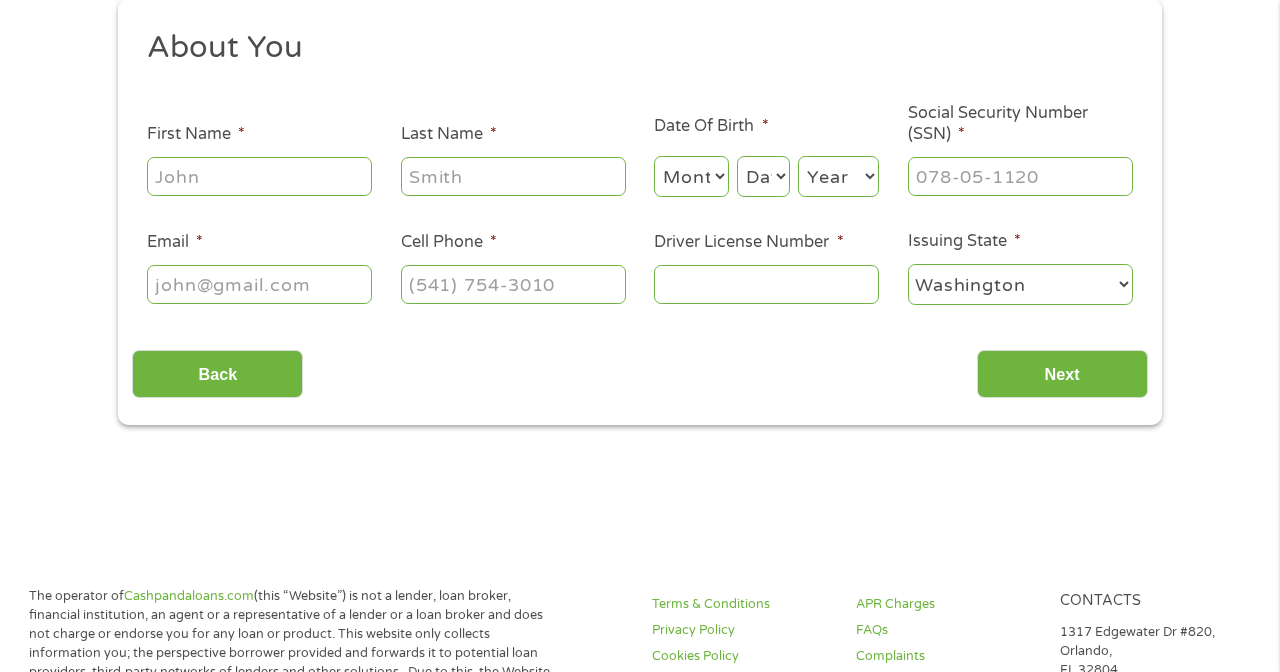 scroll, scrollTop: 0, scrollLeft: 0, axis: both 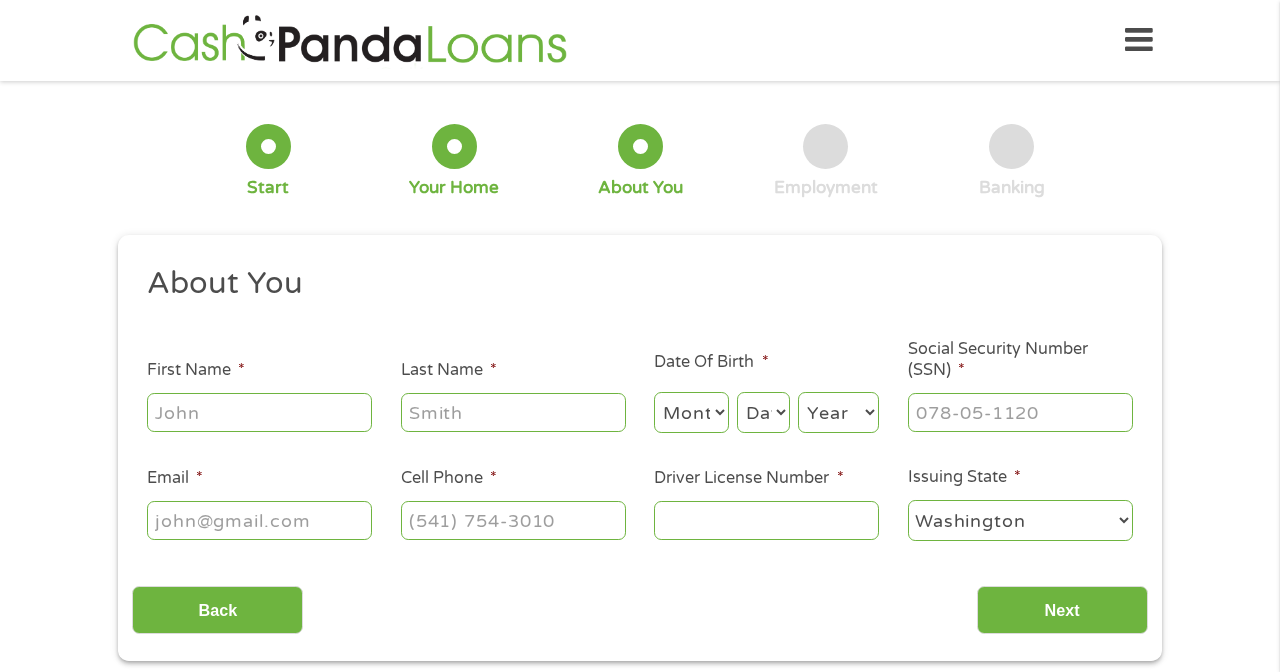click on "First Name *" at bounding box center [259, 412] 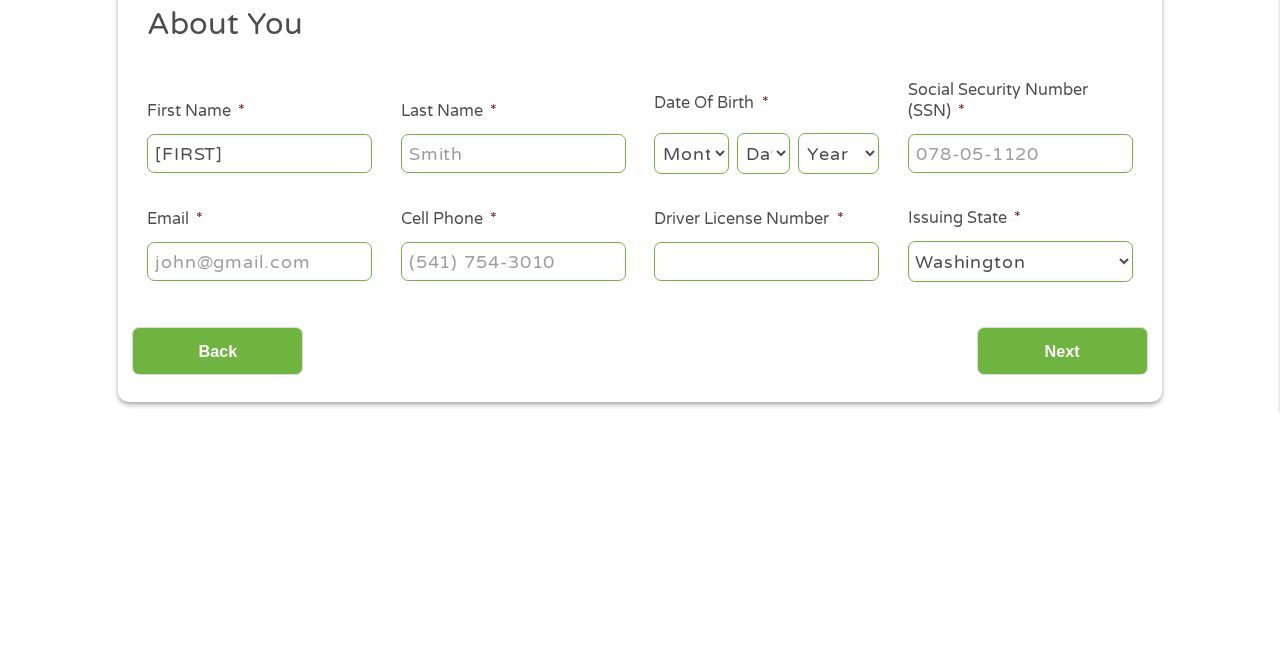 type on "[FIRST]" 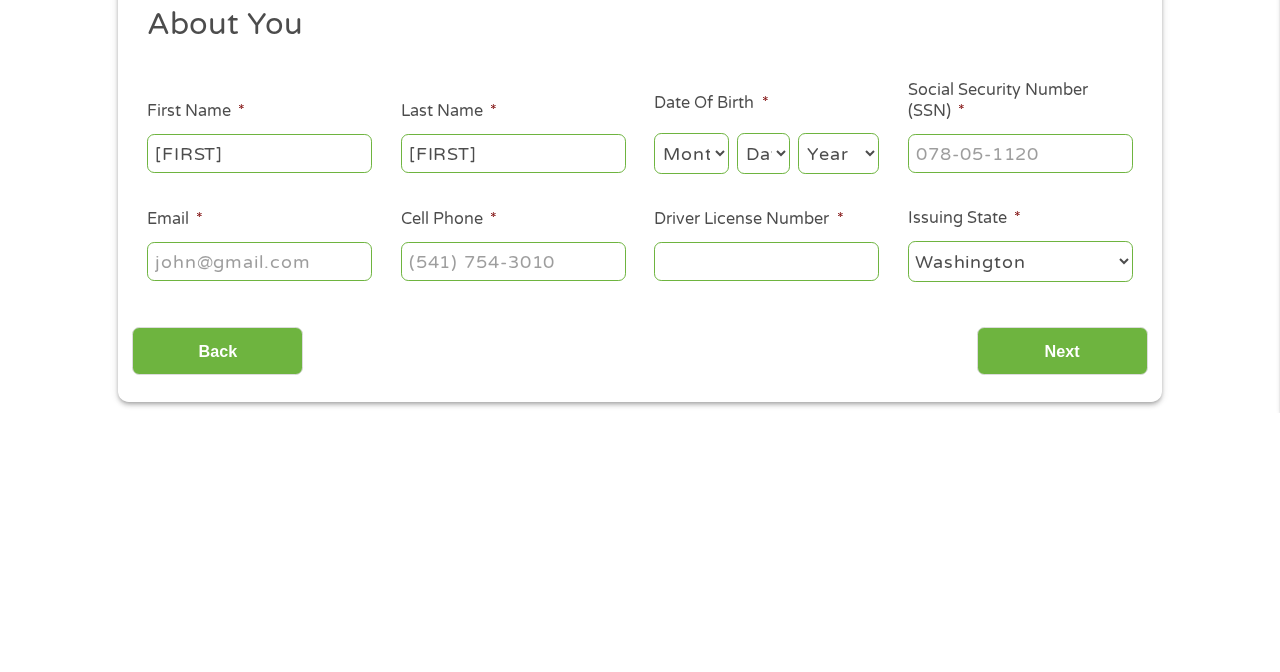 type on "[FIRST]" 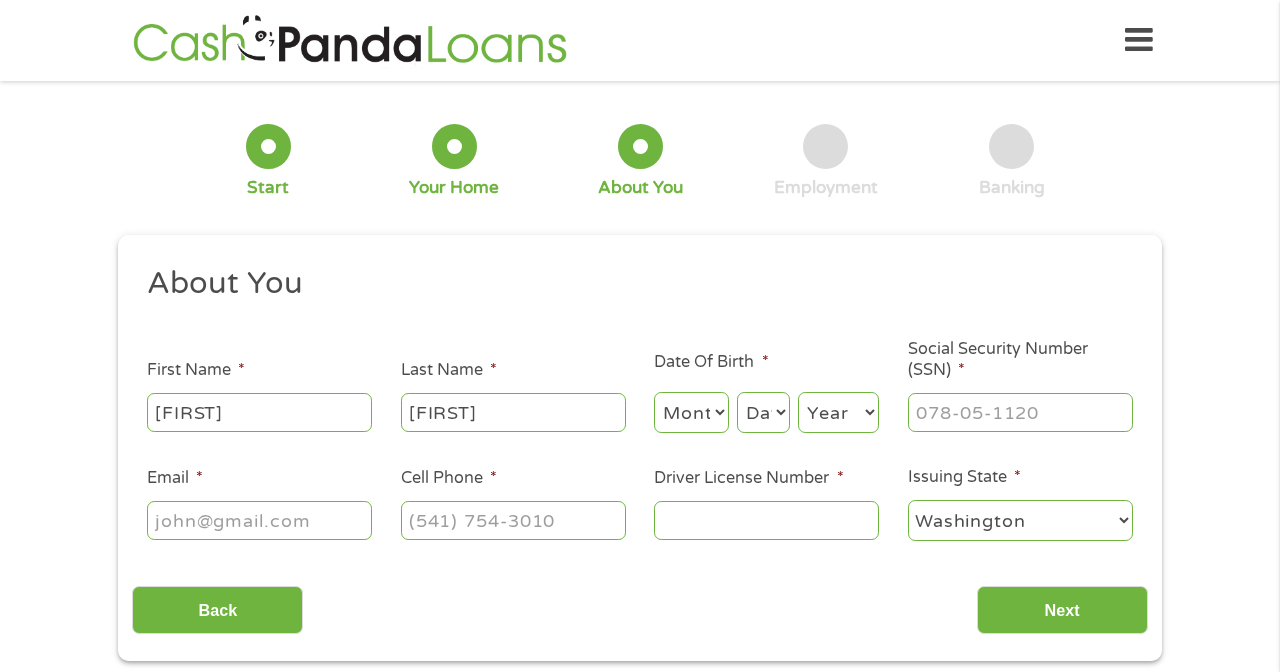 scroll, scrollTop: 20, scrollLeft: 0, axis: vertical 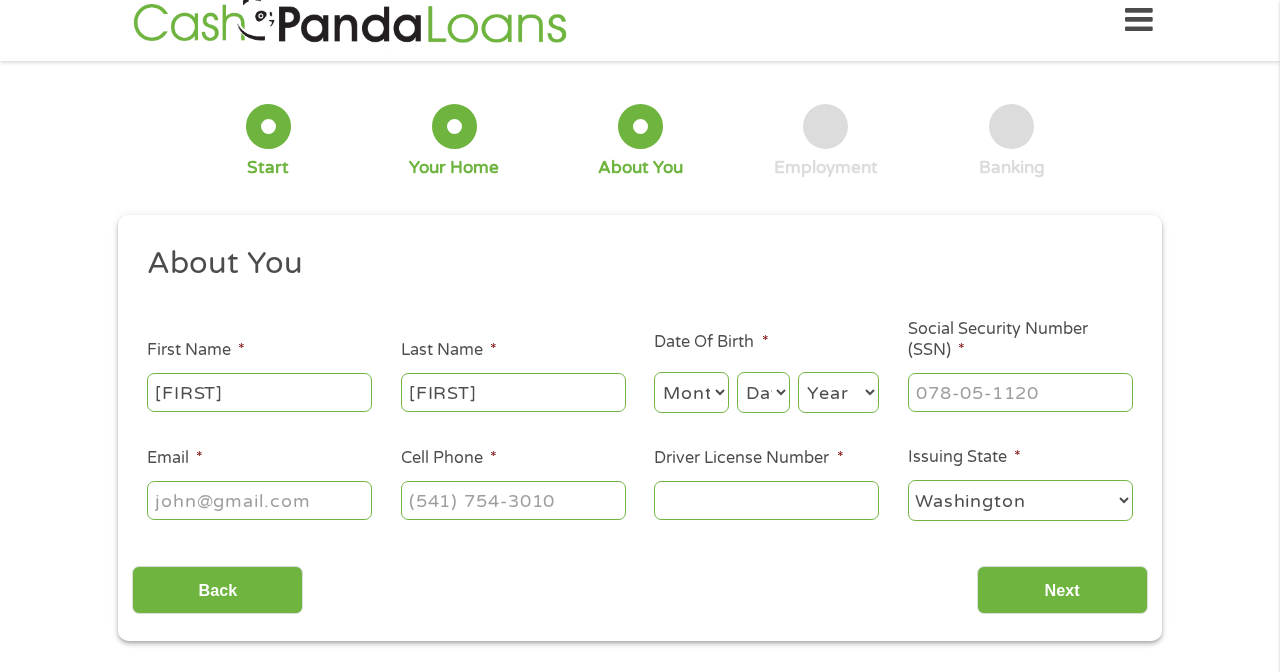 click on "Month 1 2 3 4 5 6 7 8 9 10 11 12" at bounding box center [691, 392] 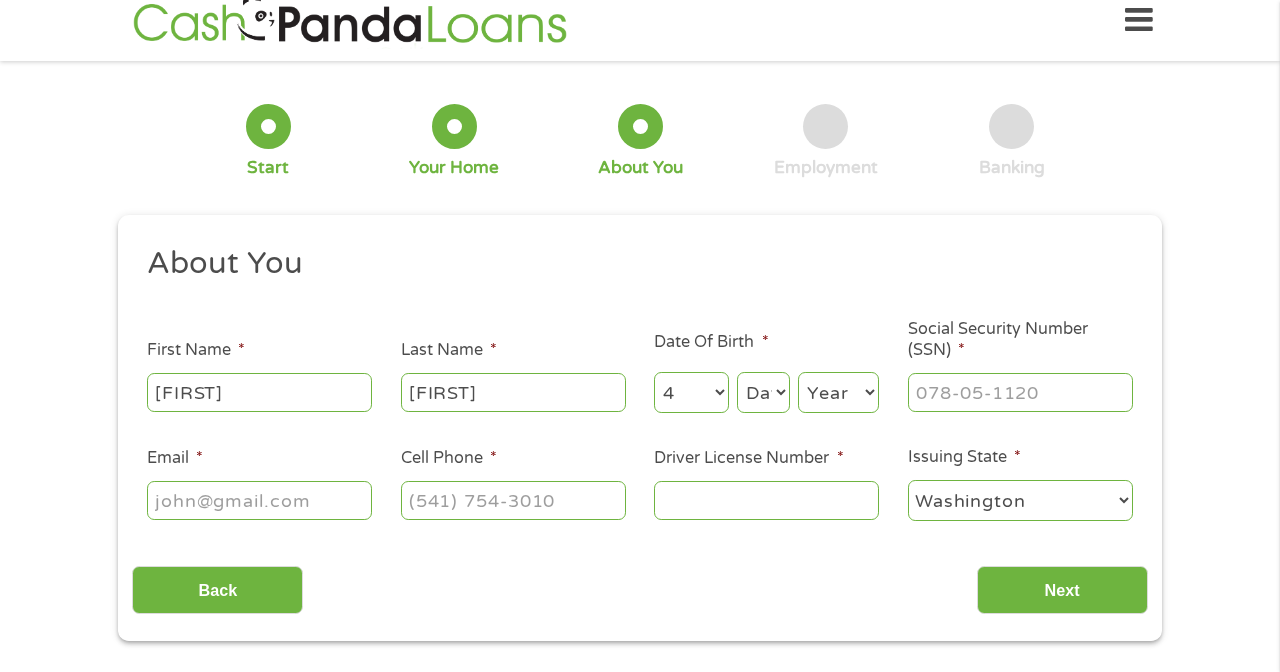 click on "Day 1 2 3 4 5 6 7 8 9 10 11 12 13 14 15 16 17 18 19 20 21 22 23 24 25 26 27 28 29 30 31" at bounding box center [763, 392] 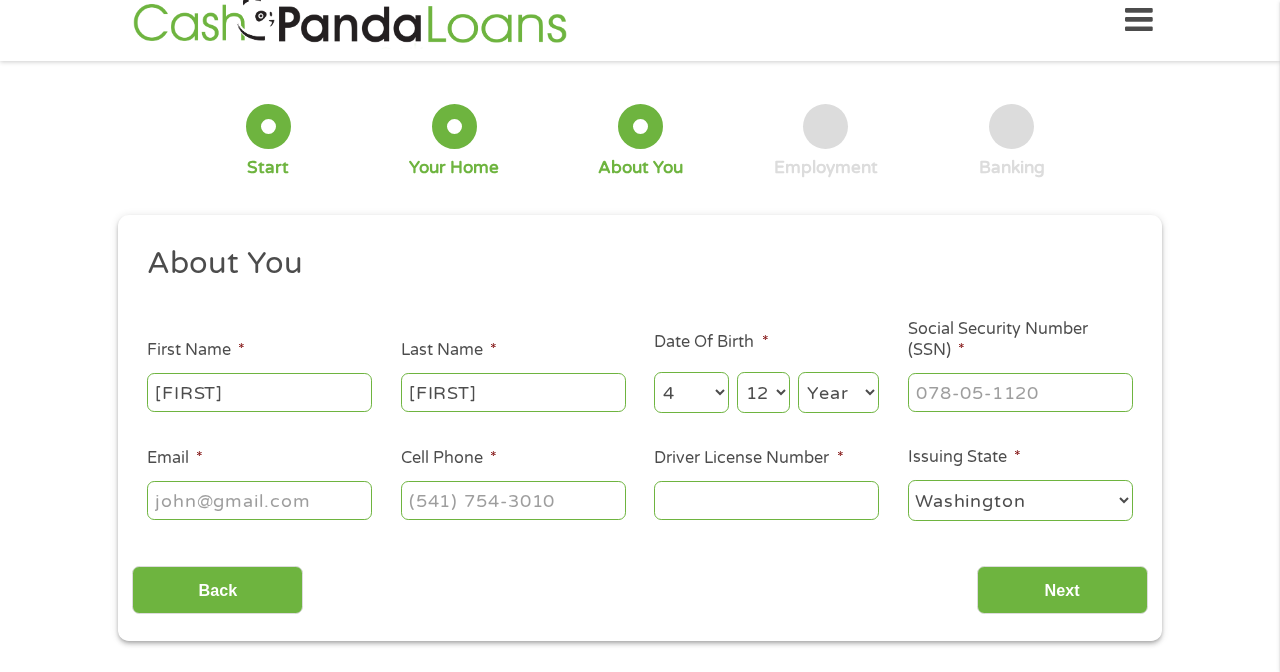 click on "Year 2007 2006 2005 2004 2003 2002 2001 2000 1999 1998 1997 1996 1995 1994 1993 1992 1991 1990 1989 1988 1987 1986 1985 1984 1983 1982 1981 1980 1979 1978 1977 1976 1975 1974 1973 1972 1971 1970 1969 1968 1967 1966 1965 1964 1963 1962 1961 1960 1959 1958 1957 1956 1955 1954 1953 1952 1951 1950 1949 1948 1947 1946 1945 1944 1943 1942 1941 1940 1939 1938 1937 1936 1935 1934 1933 1932 1931 1930 1929 1928 1927 1926 1925 1924 1923 1922 1921 1920" at bounding box center (838, 392) 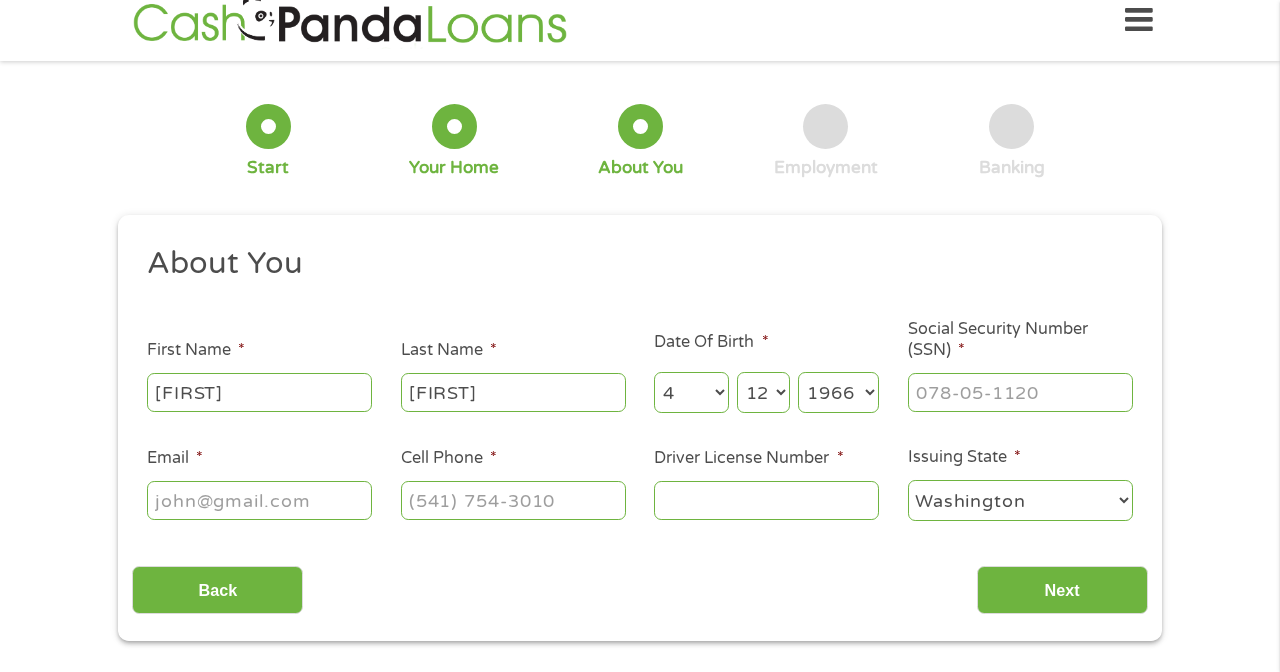 click on "Social Security Number (SSN) *" at bounding box center (1020, 392) 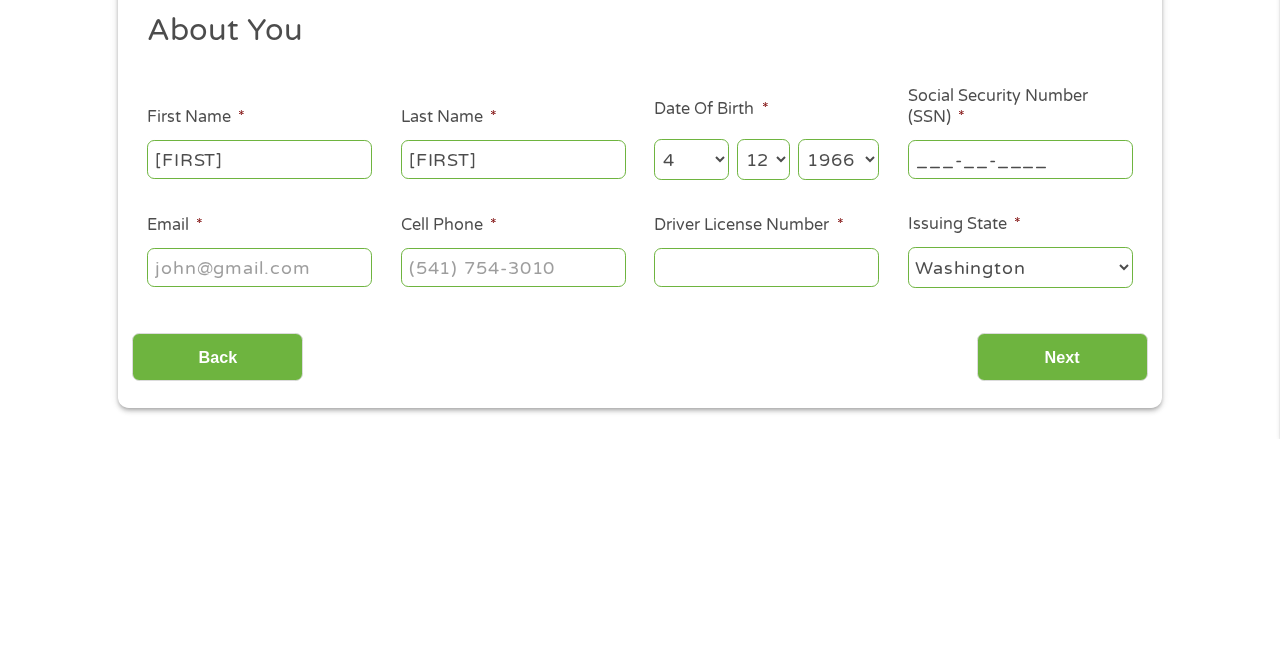 scroll, scrollTop: 19, scrollLeft: 0, axis: vertical 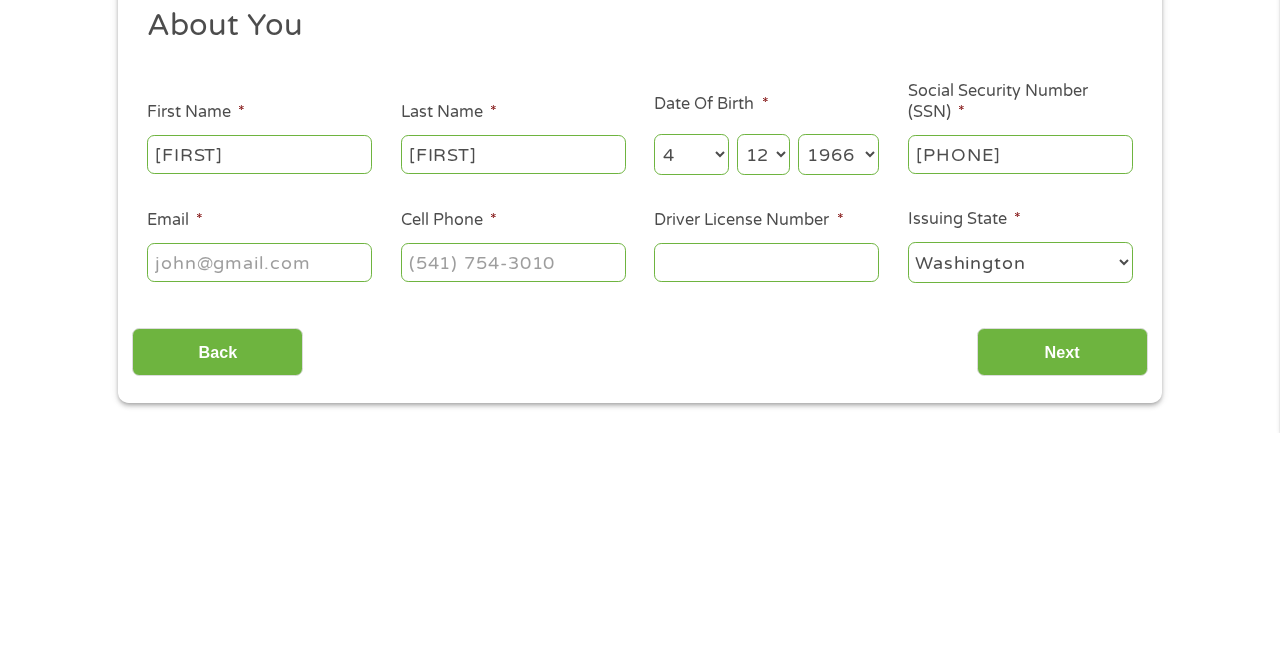 type on "[PHONE]" 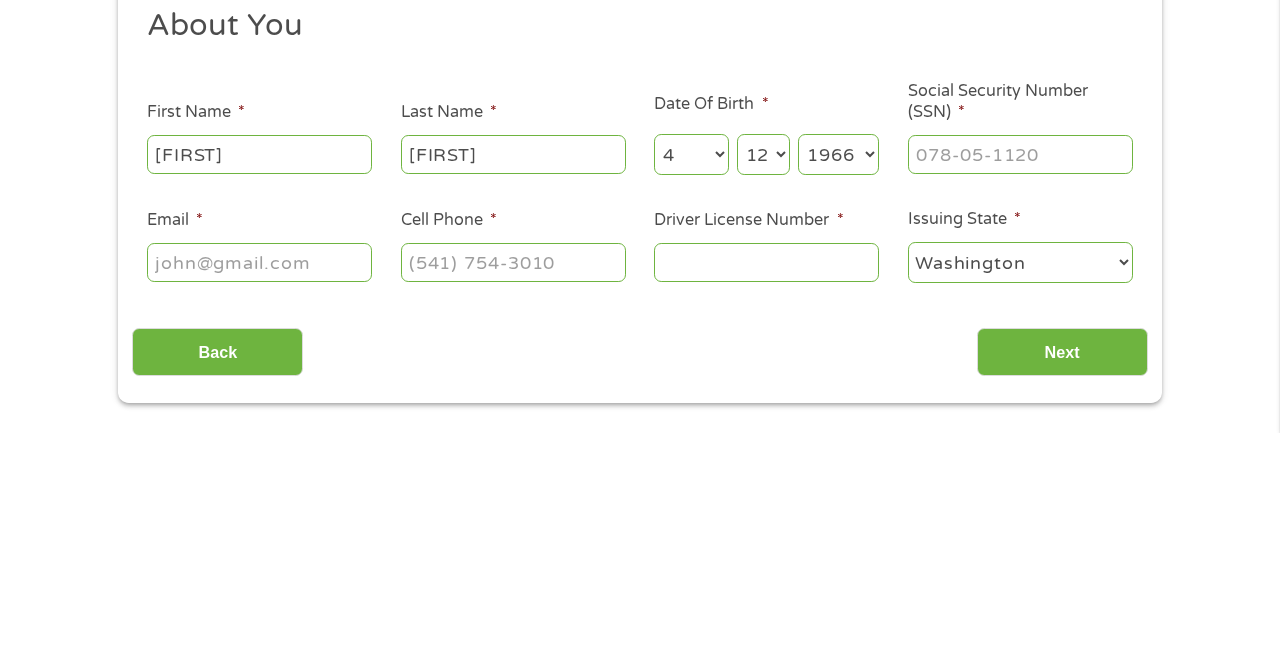 type on "4__-__-____" 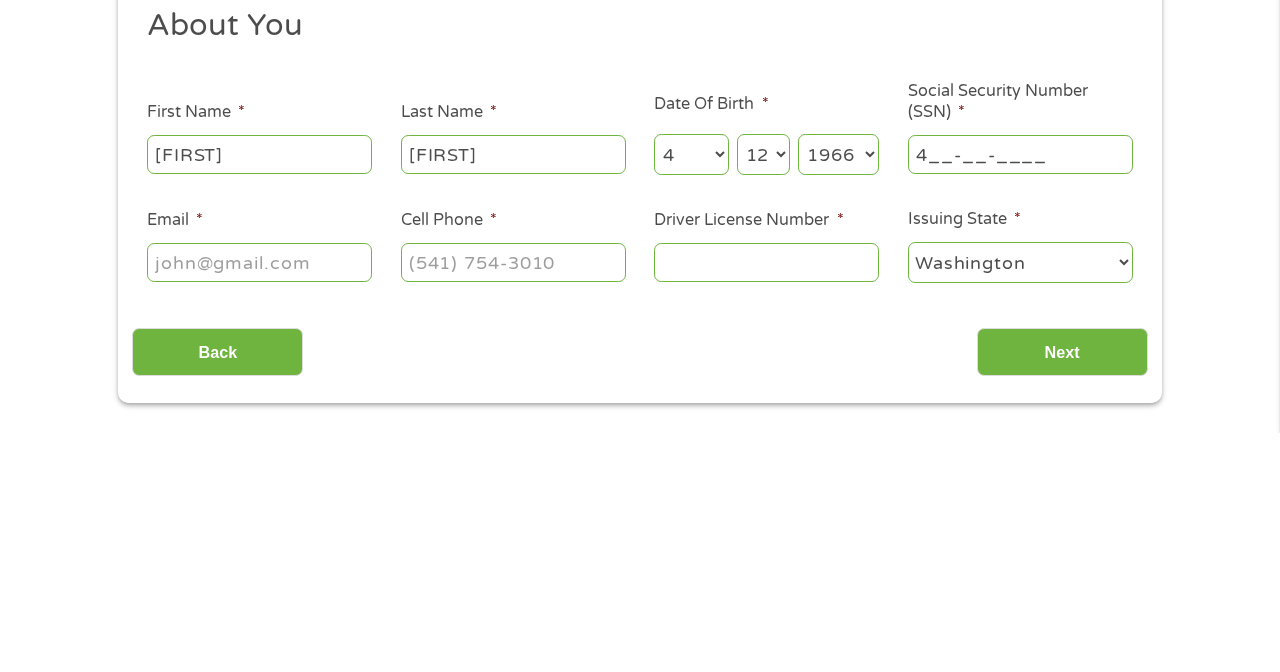 scroll, scrollTop: 20, scrollLeft: 0, axis: vertical 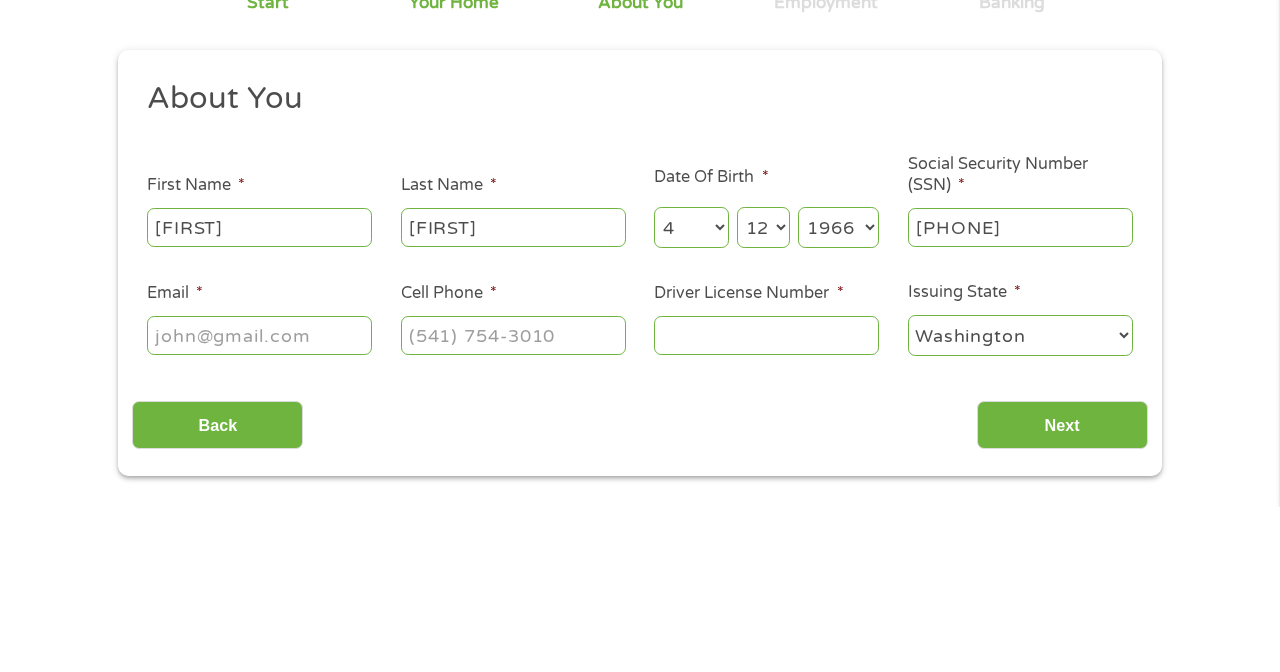 click on "[PHONE]" at bounding box center (1020, 392) 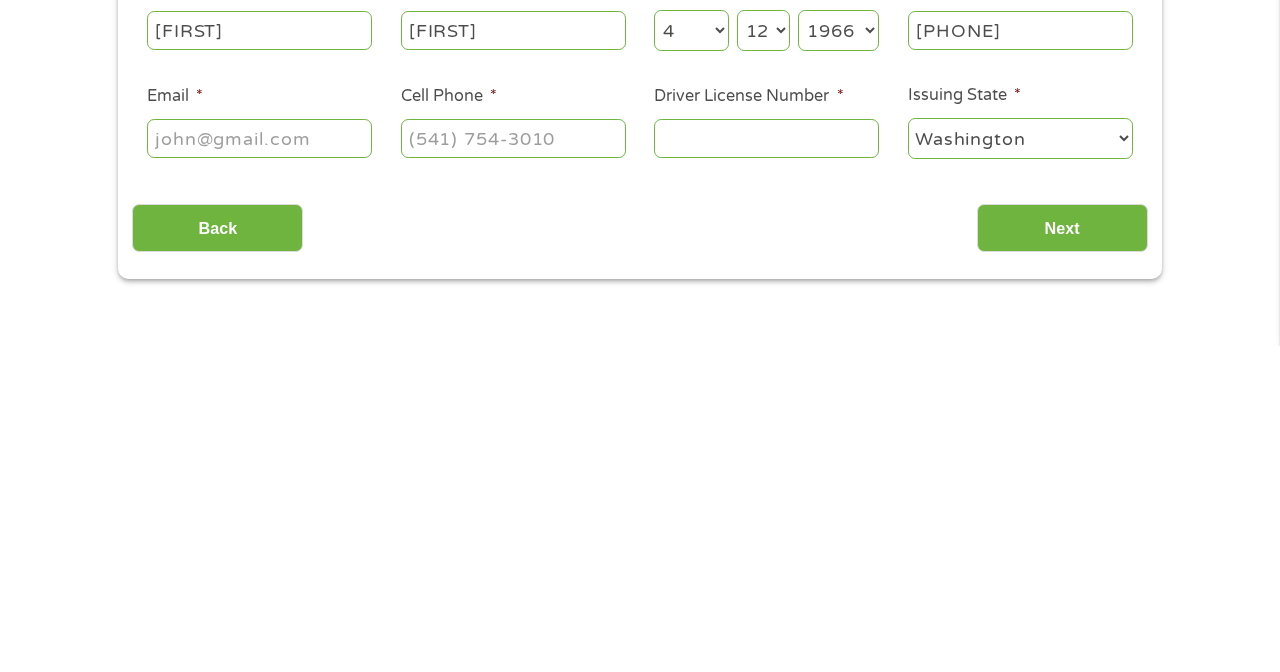 scroll, scrollTop: 72, scrollLeft: 0, axis: vertical 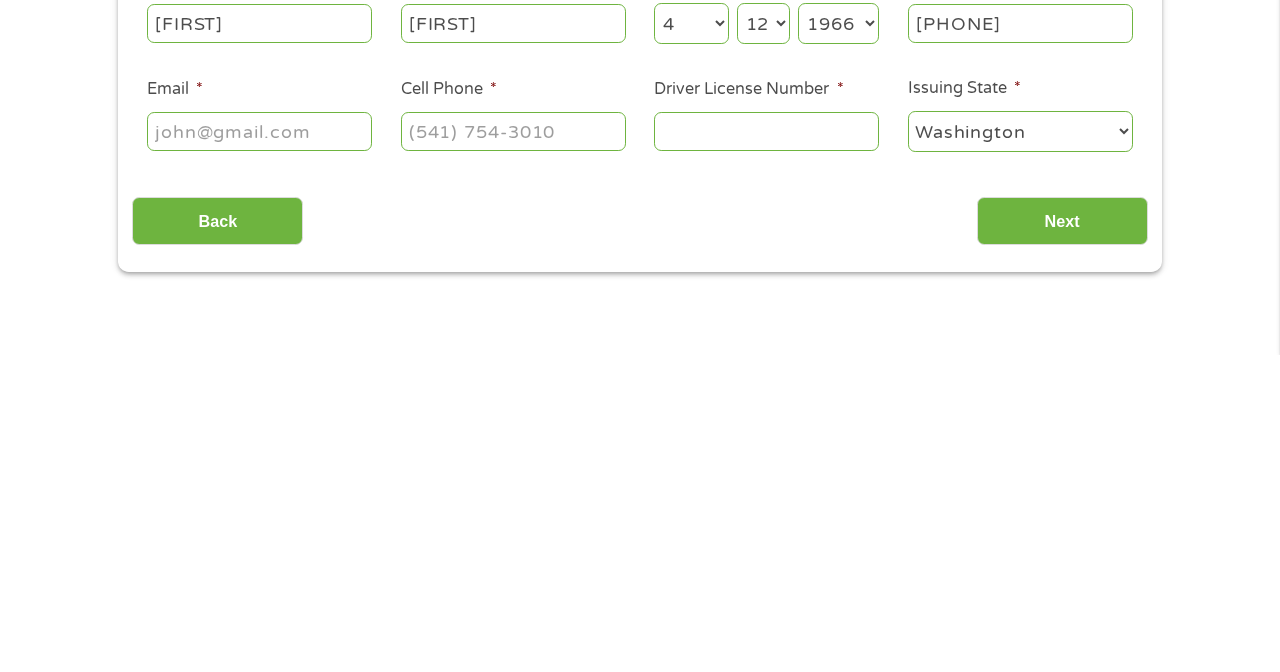 click on "Email *" at bounding box center (259, 448) 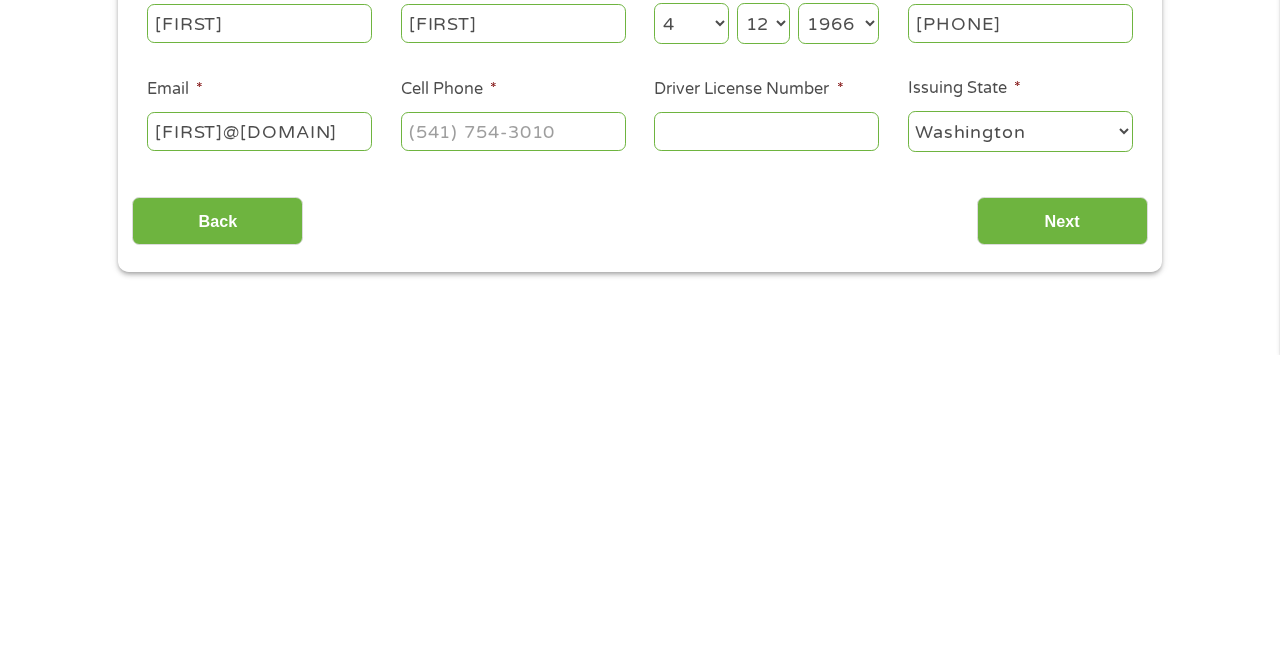 type on "[FIRST]@[DOMAIN]" 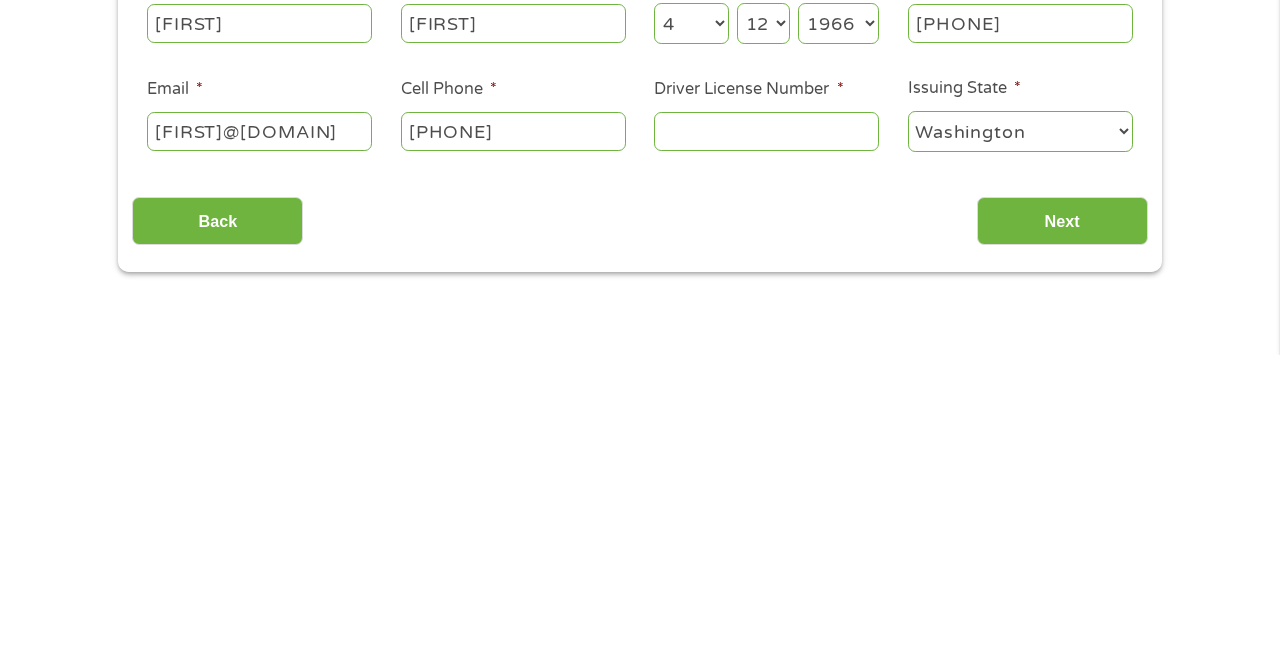 type on "[PHONE]" 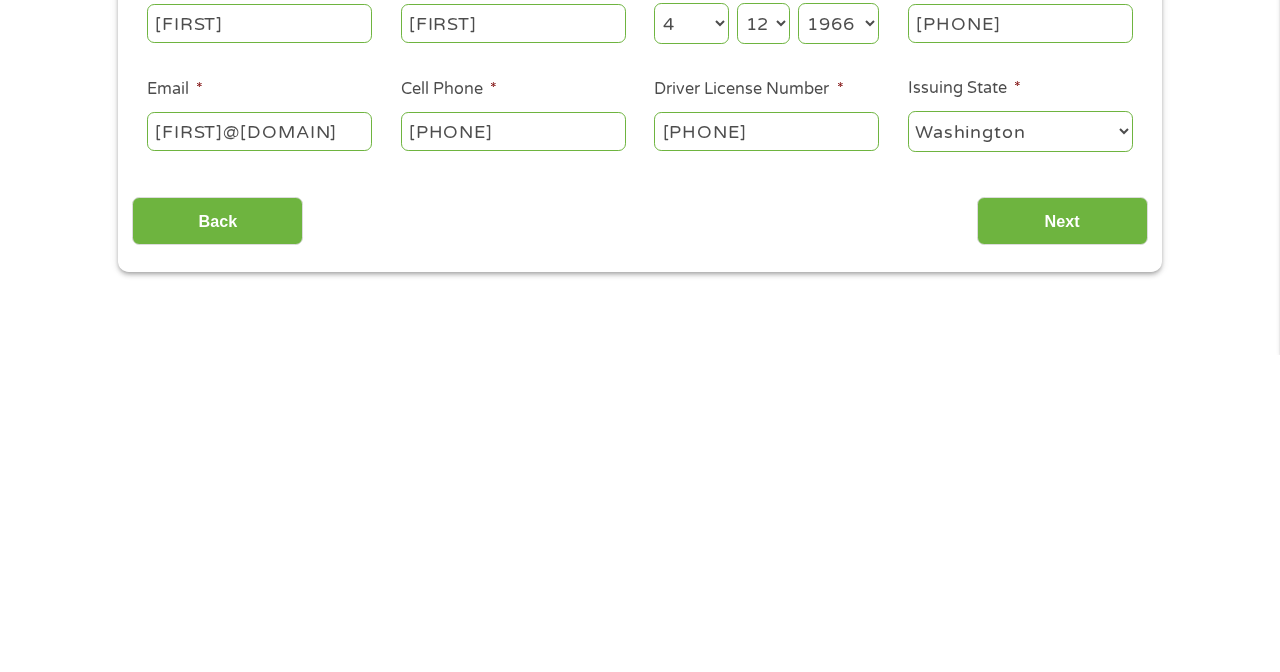 type on "[PHONE]" 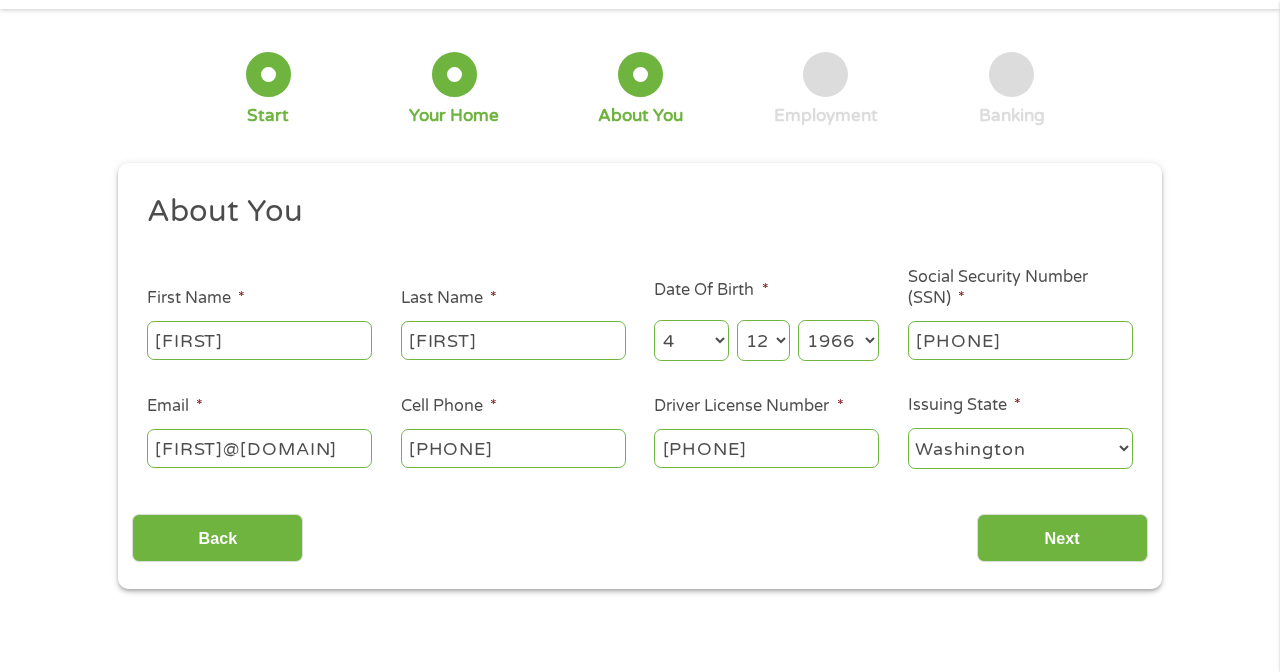 scroll, scrollTop: 0, scrollLeft: 0, axis: both 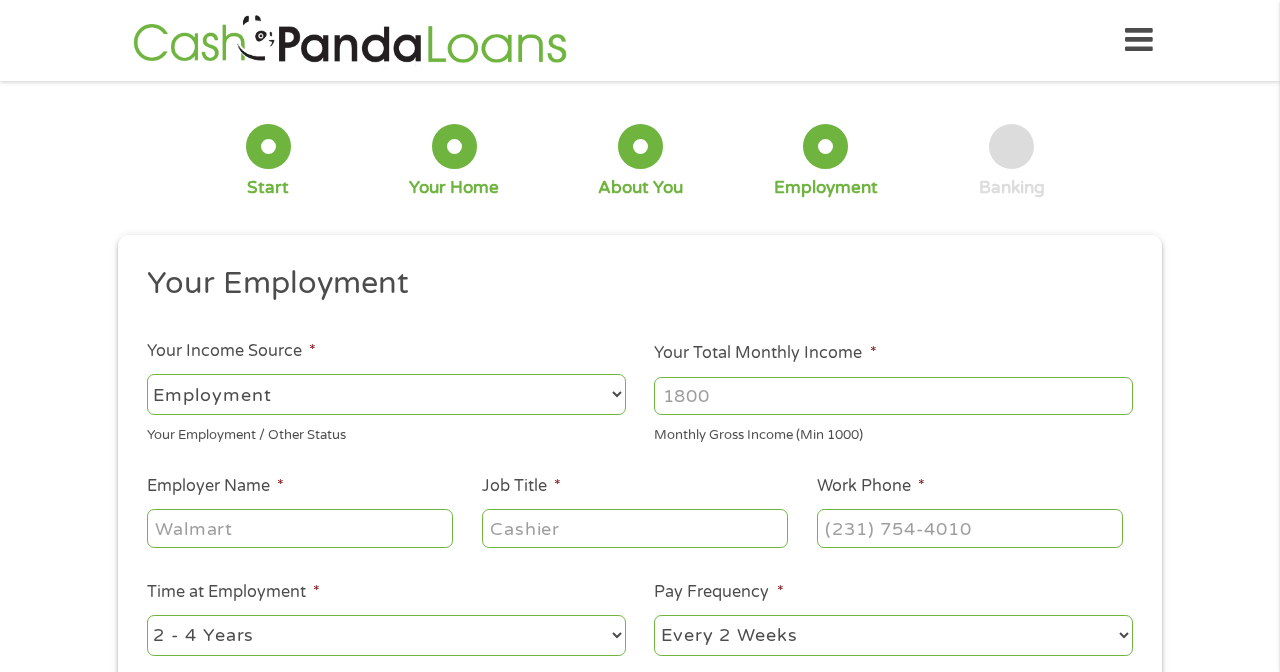 click on "Your Total Monthly Income *" at bounding box center (893, 396) 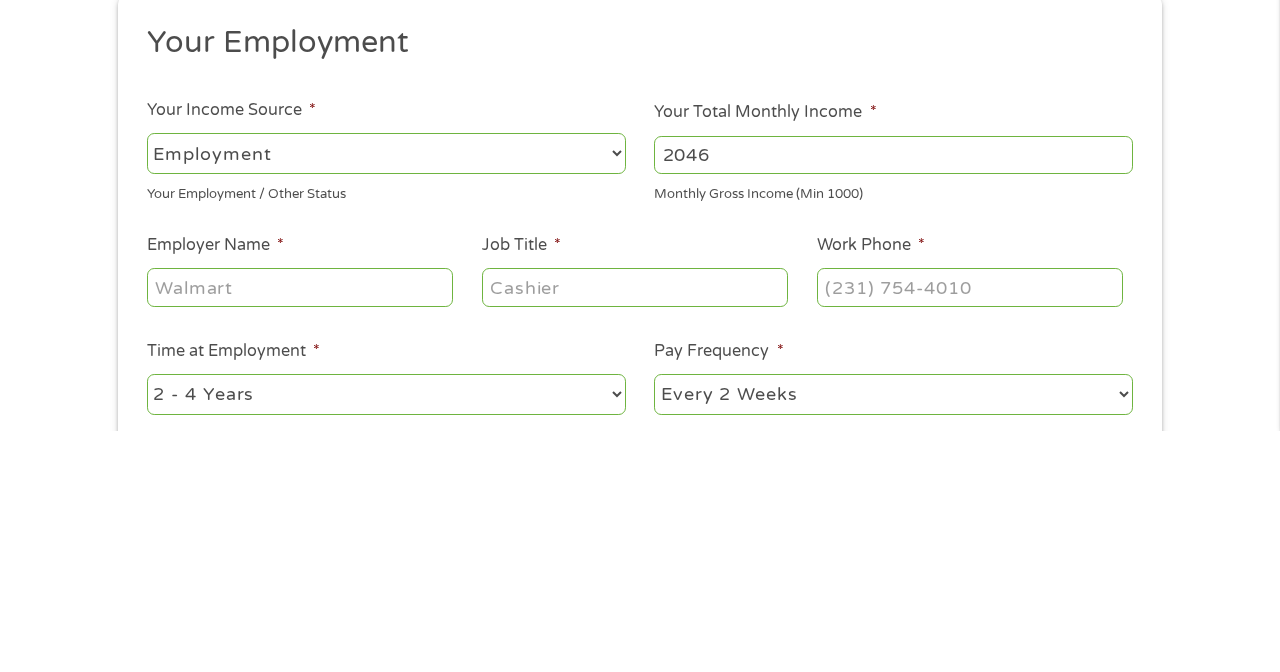 type on "2046" 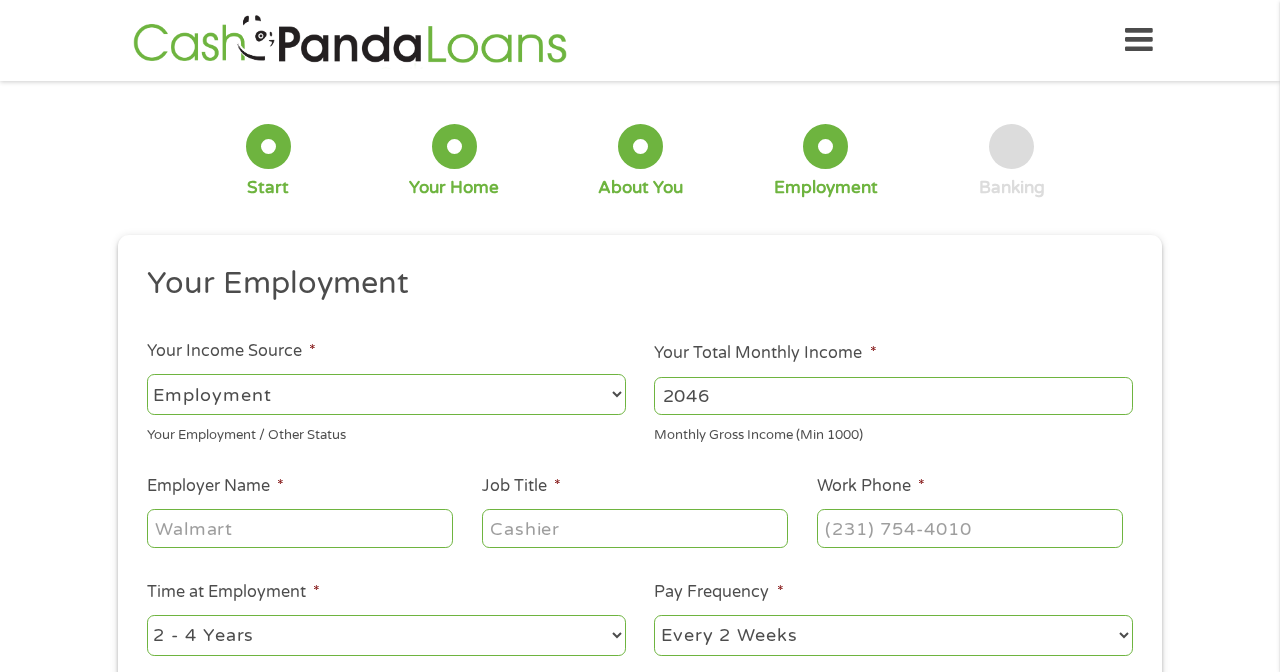 click on "Employer Name *" at bounding box center [300, 528] 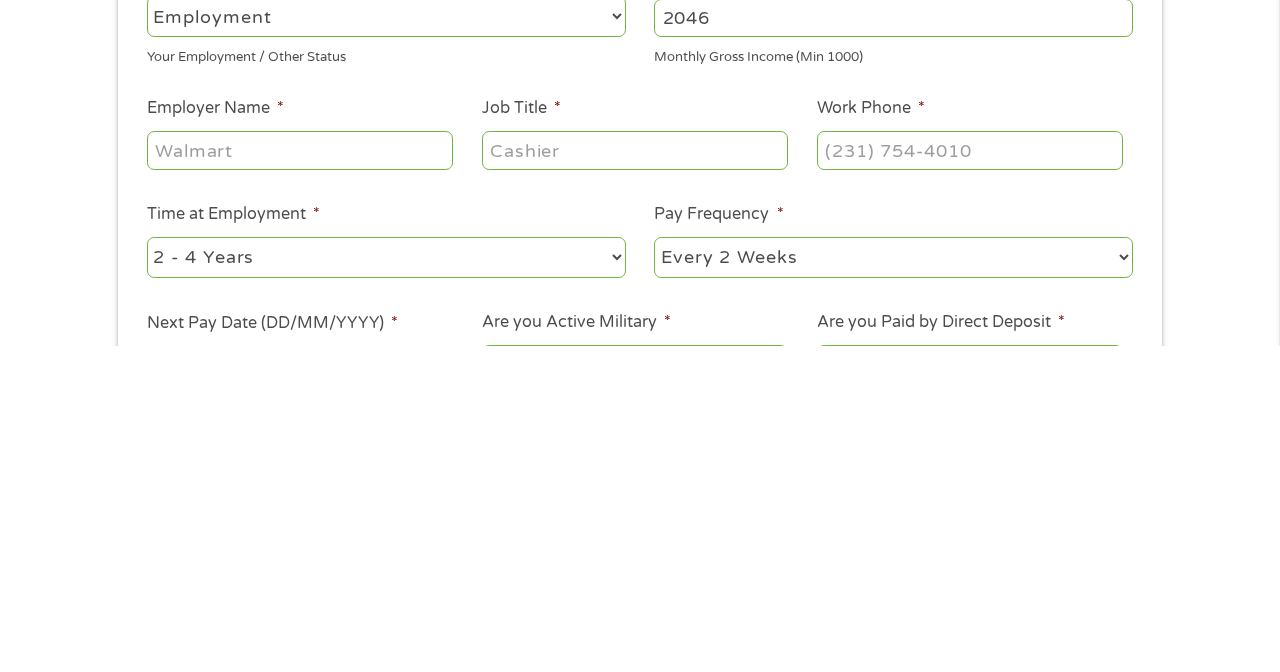 scroll, scrollTop: 61, scrollLeft: 0, axis: vertical 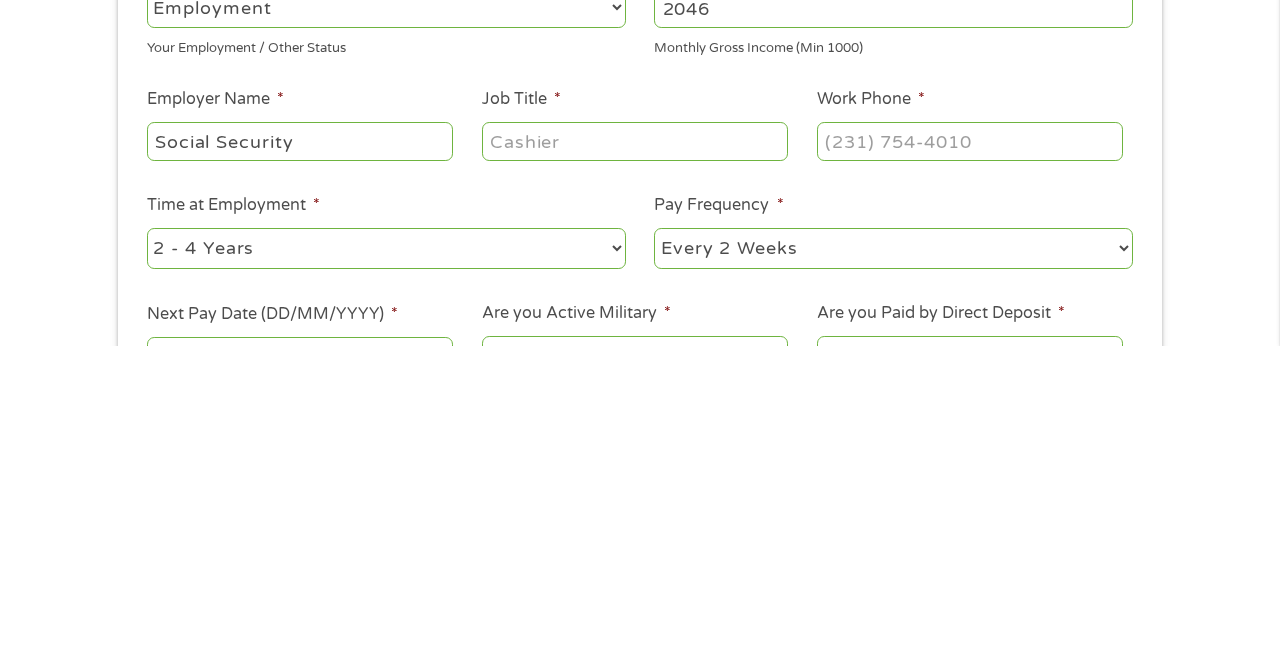 type on "Social Security" 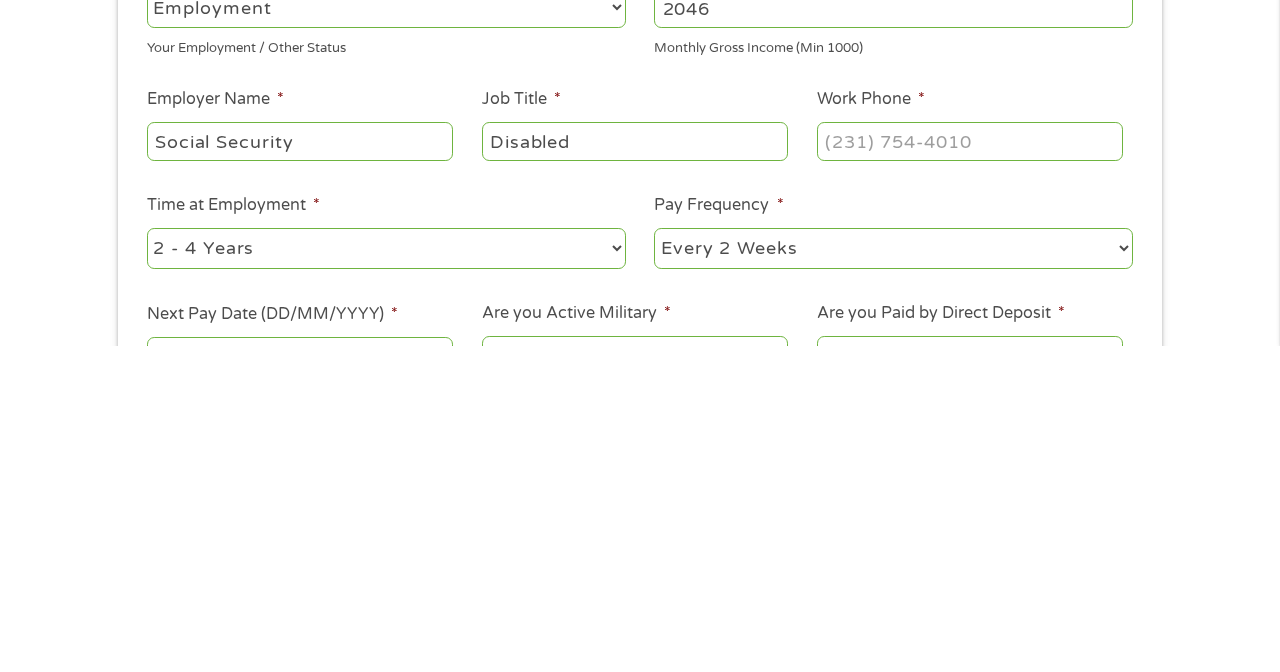 type on "Disabled" 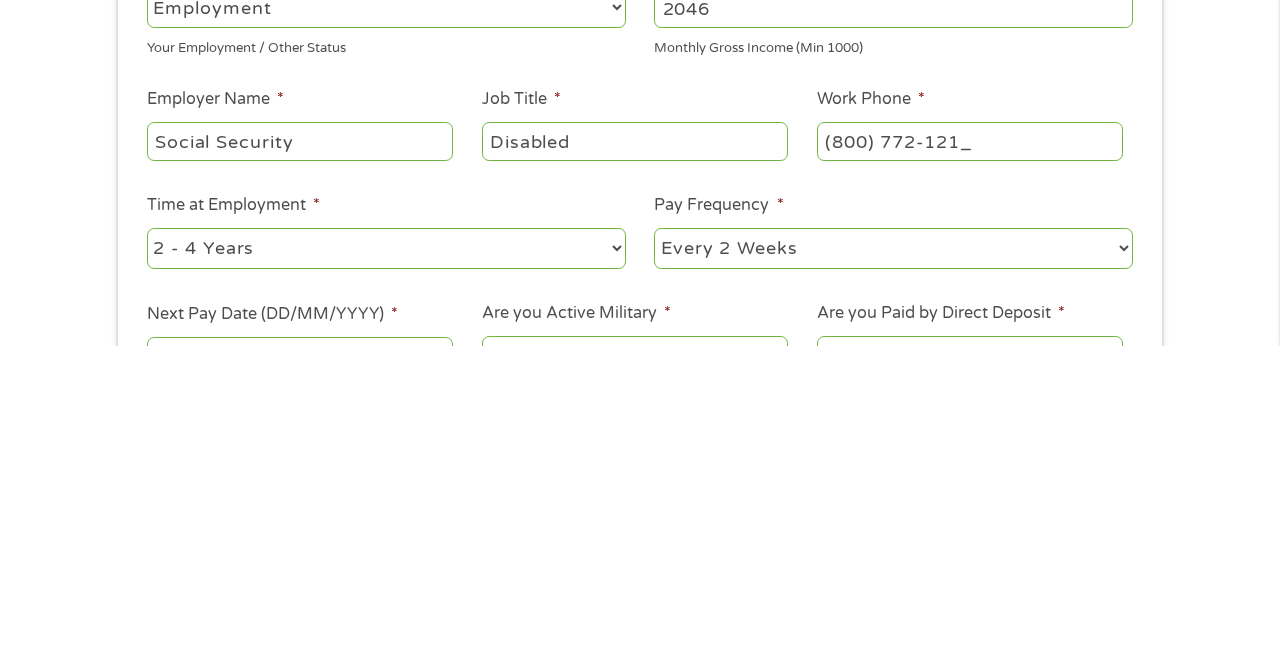 type on "(800) 772-1213" 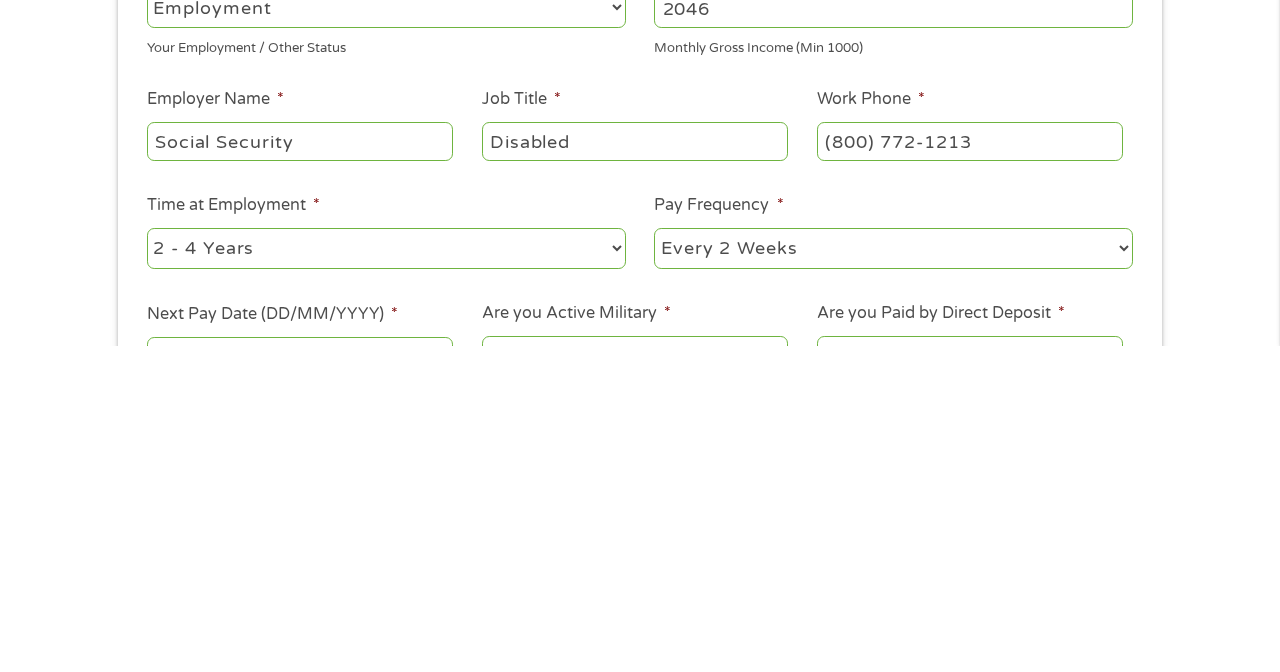 click on "--- Choose one --- 1 Year or less 1 - 2 Years 2 - 4 Years Over 4 Years" at bounding box center [386, 574] 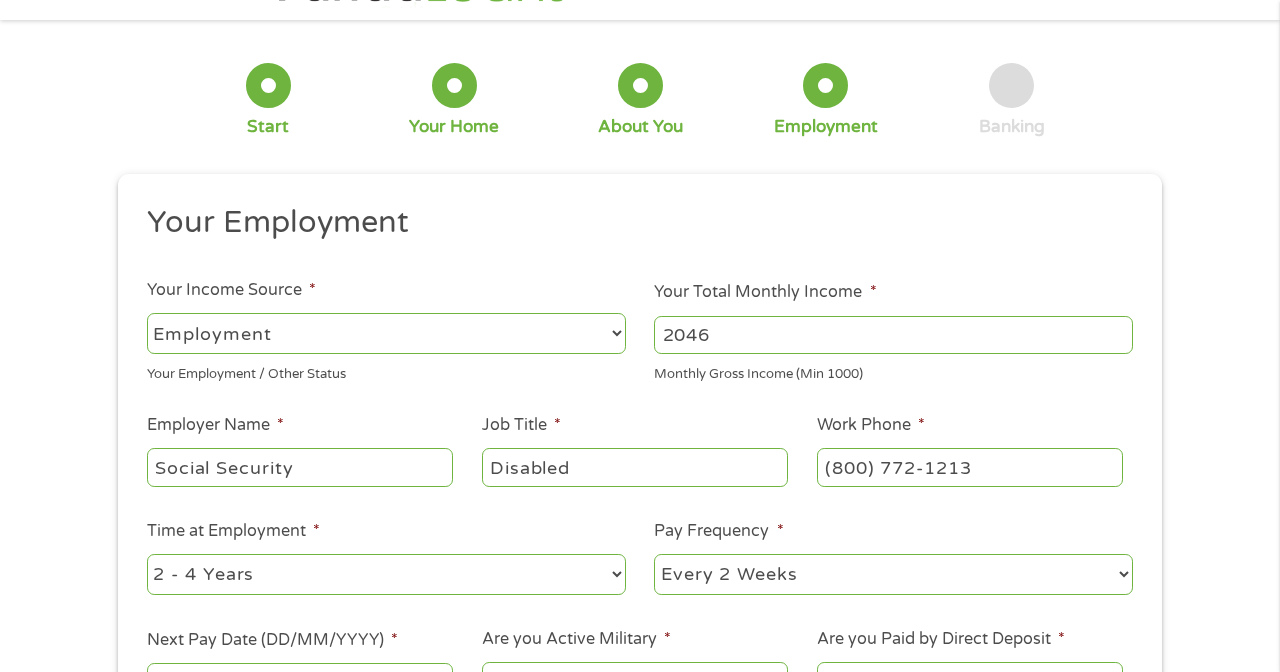click on "--- Choose one --- 1 Year or less 1 - 2 Years 2 - 4 Years Over 4 Years" at bounding box center [386, 574] 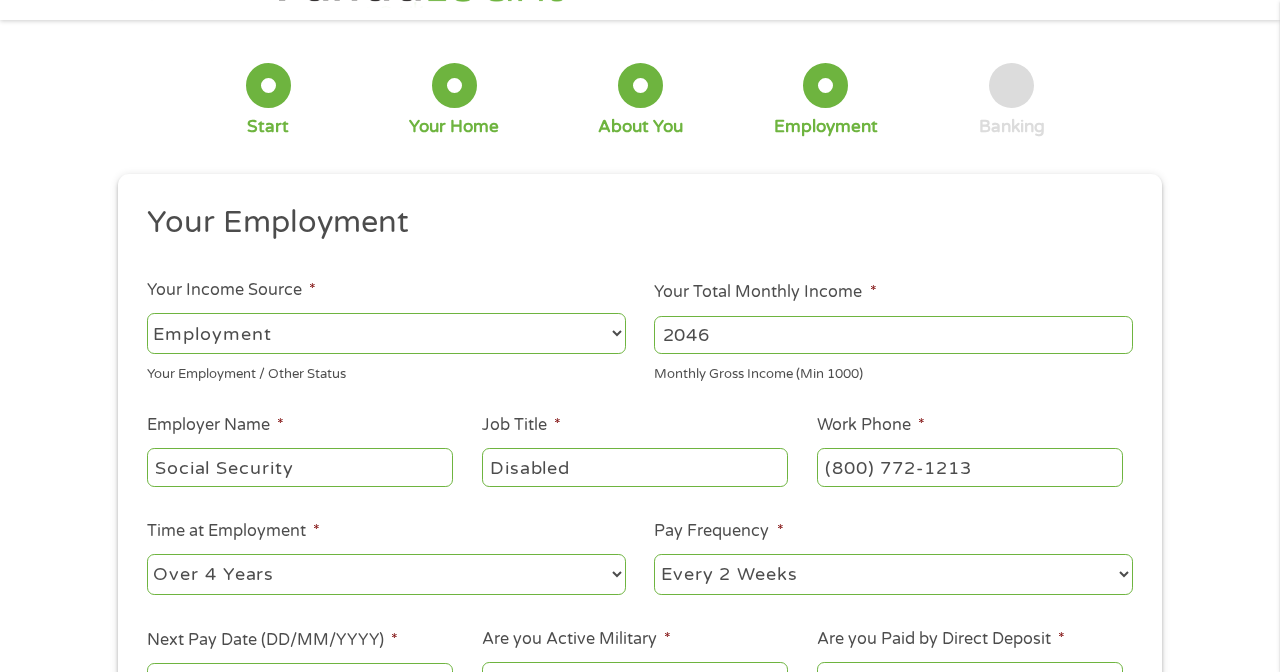 click on "--- Choose one --- Every 2 Weeks Every Week Monthly Semi-Monthly" at bounding box center (893, 574) 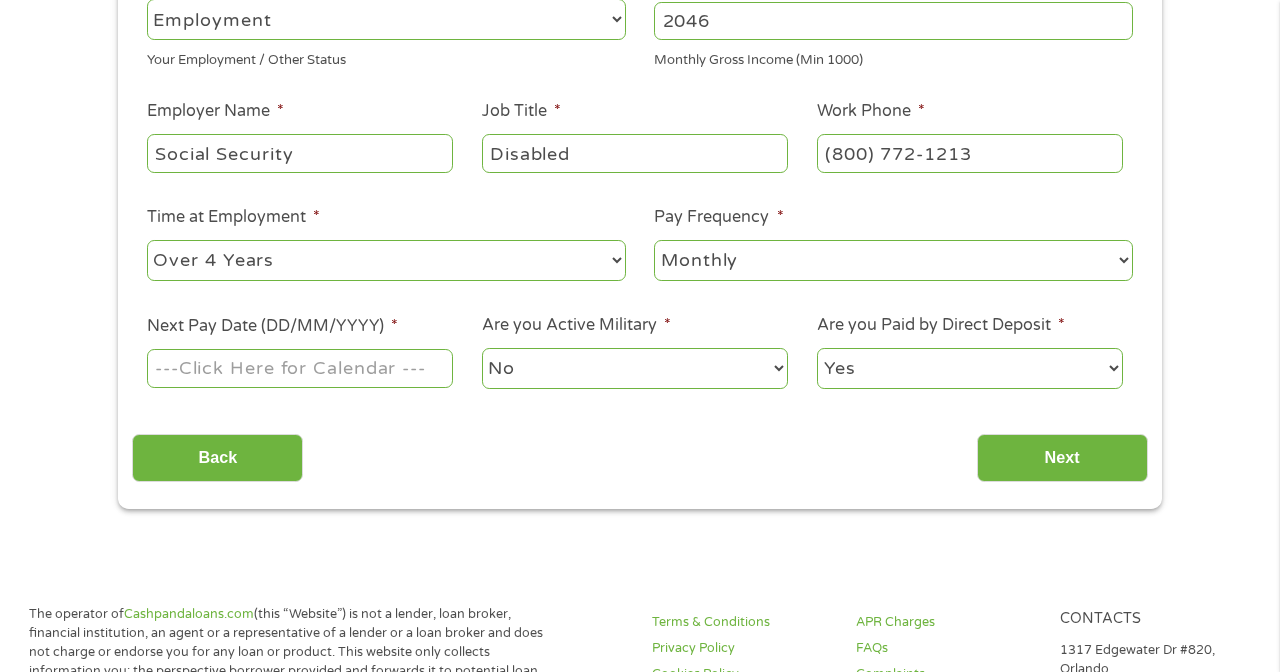scroll, scrollTop: 374, scrollLeft: 0, axis: vertical 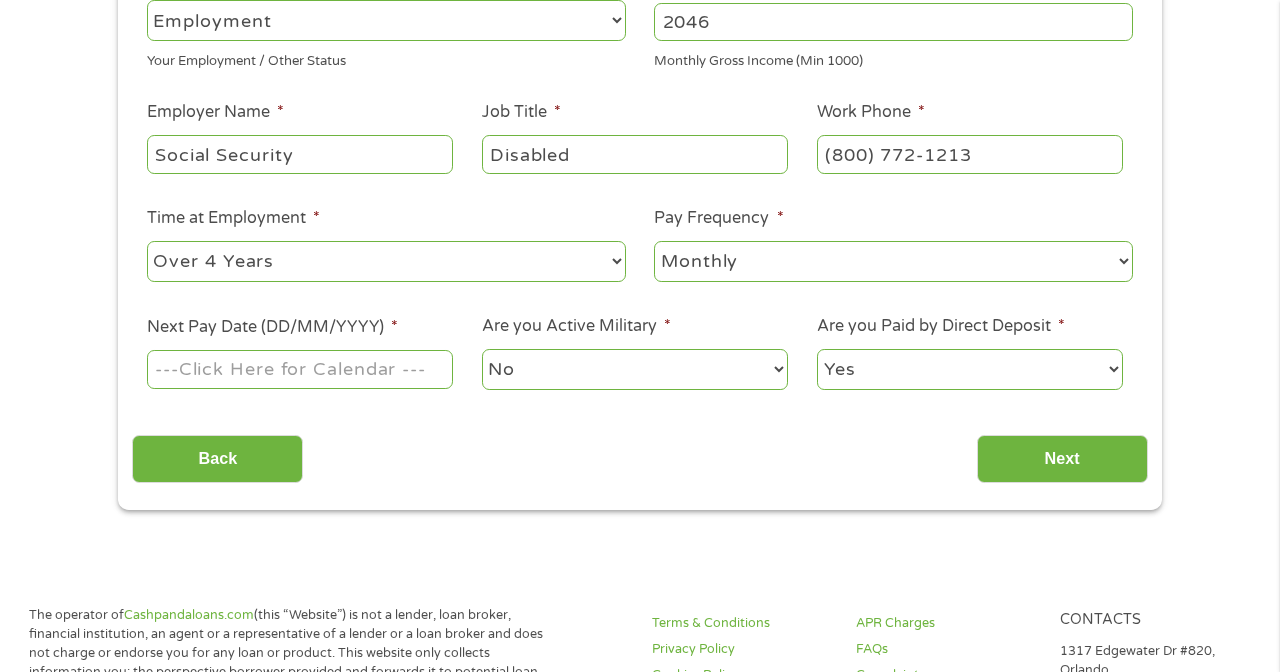 click on "Next Pay Date (DD/MM/YYYY) *" at bounding box center [300, 369] 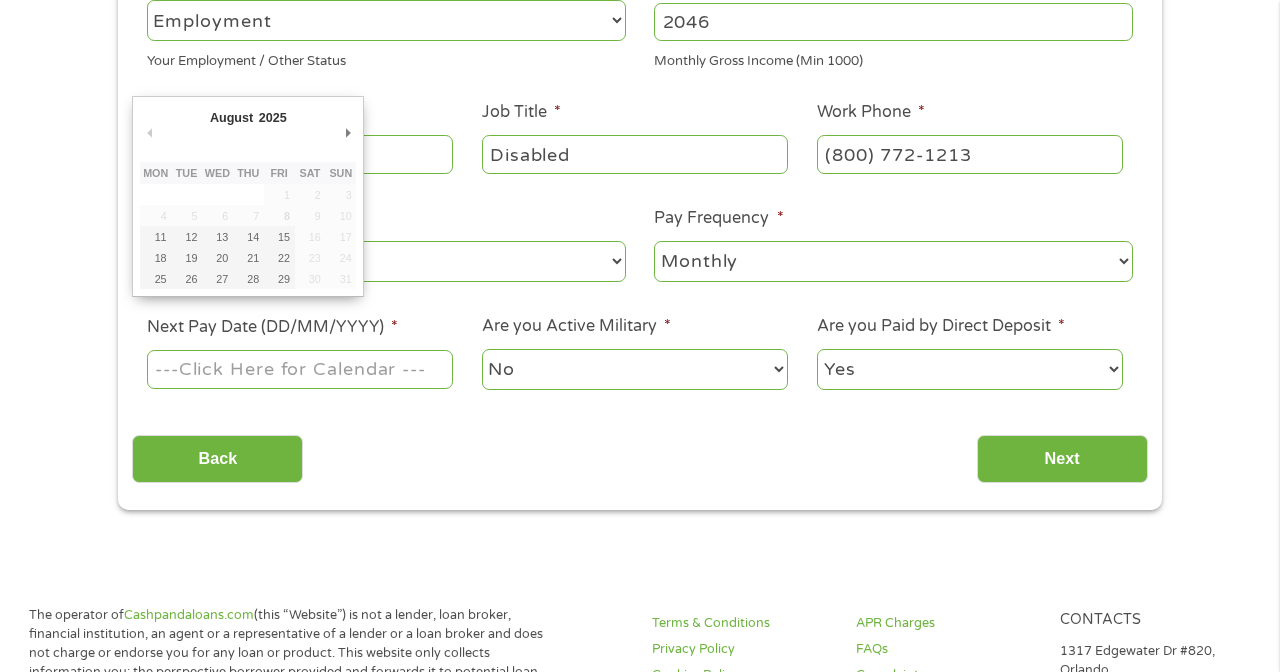 type on "29/08/2025" 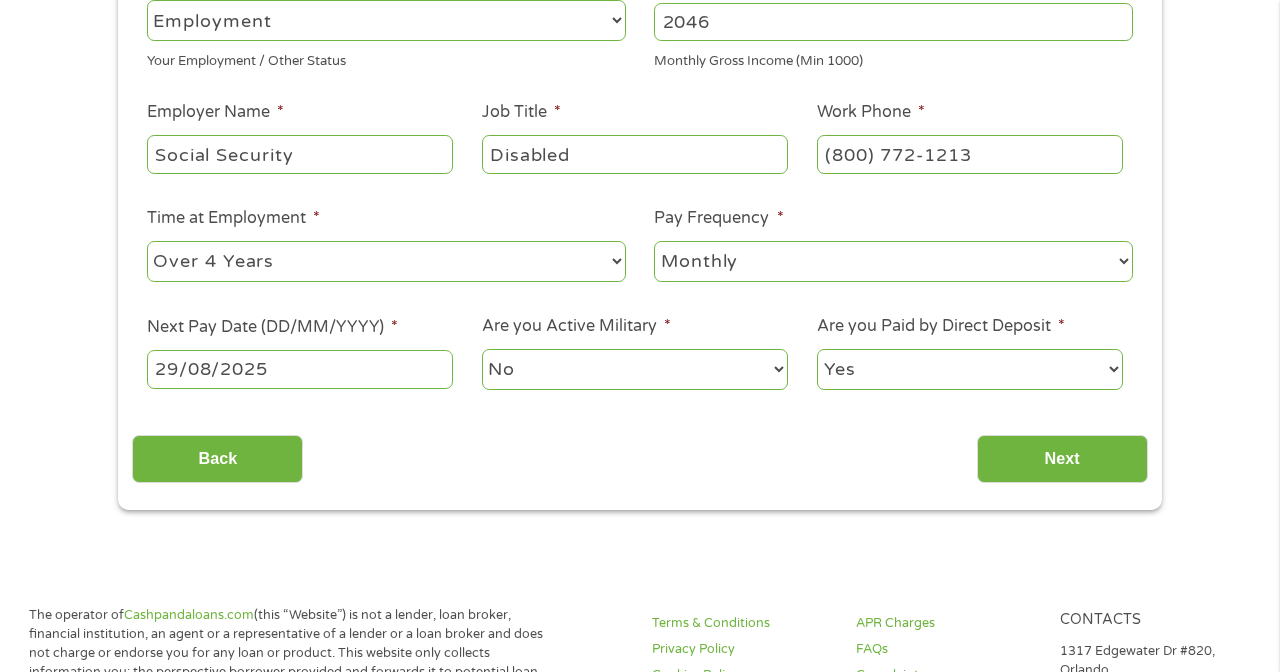 click on "Next" at bounding box center (1062, 459) 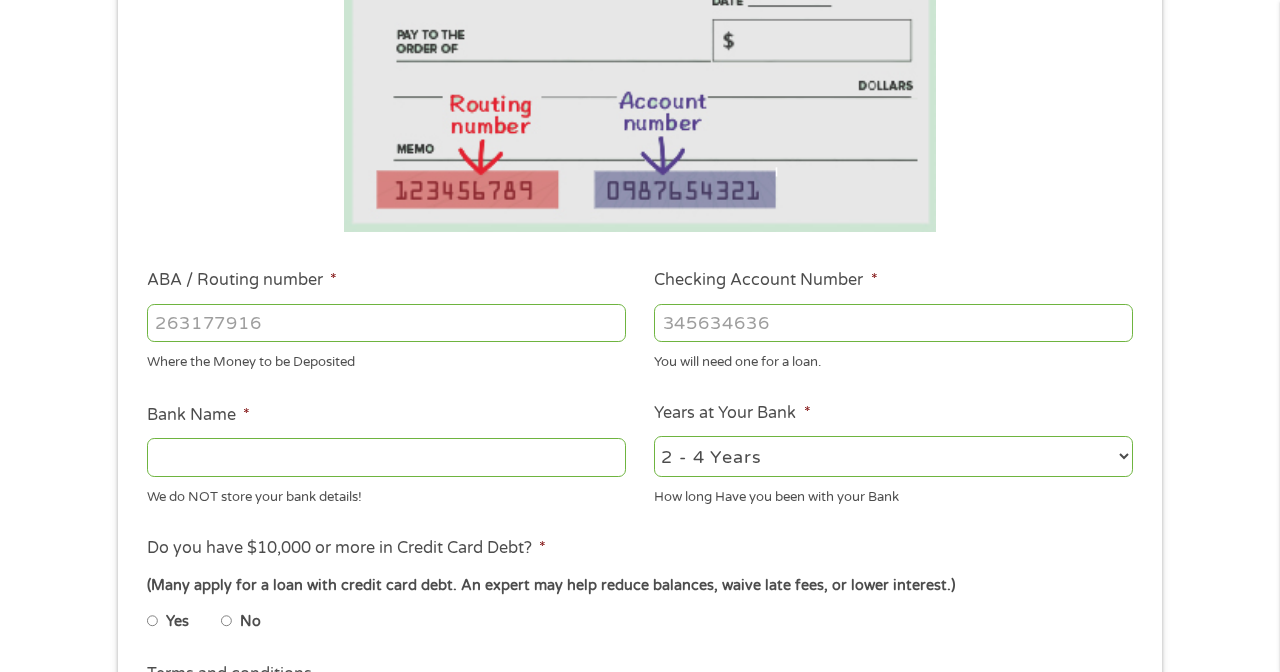 scroll, scrollTop: 0, scrollLeft: 0, axis: both 